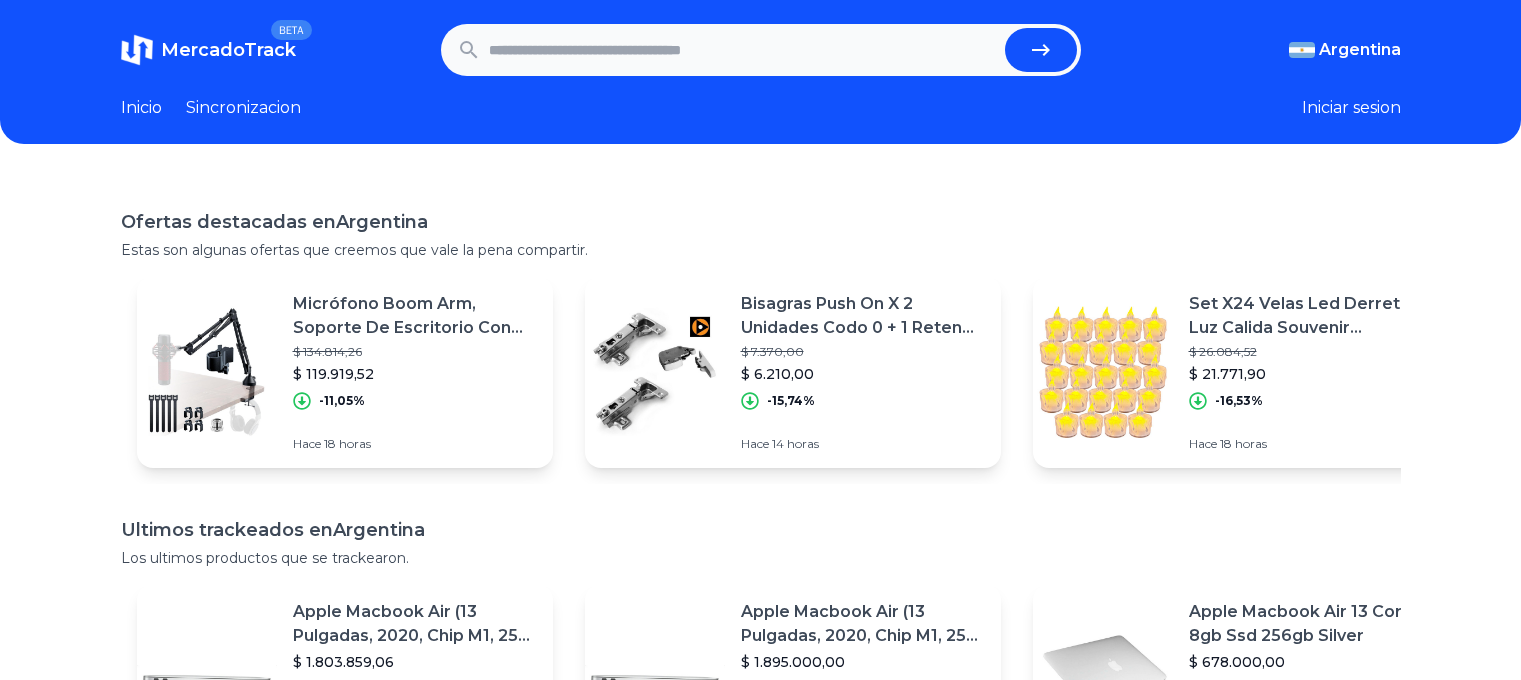 scroll, scrollTop: 0, scrollLeft: 0, axis: both 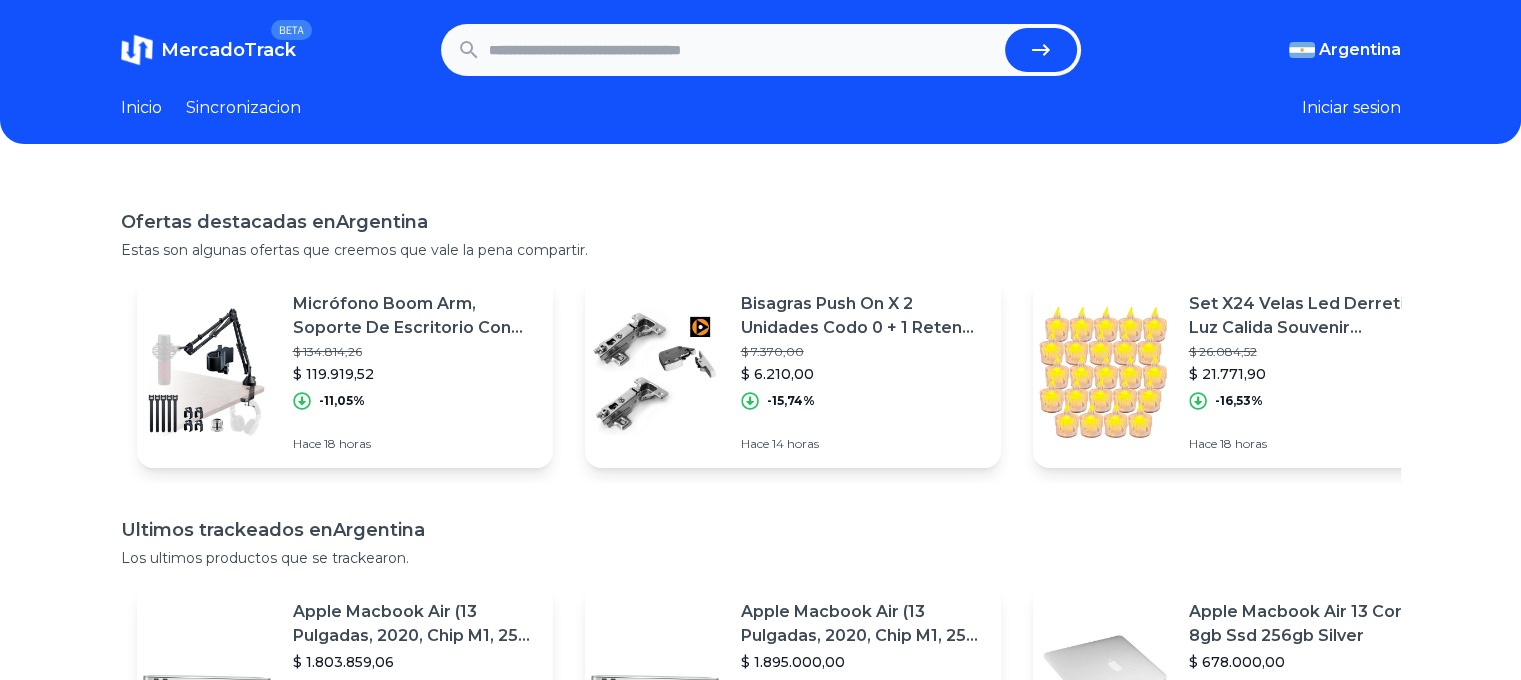 click at bounding box center [743, 50] 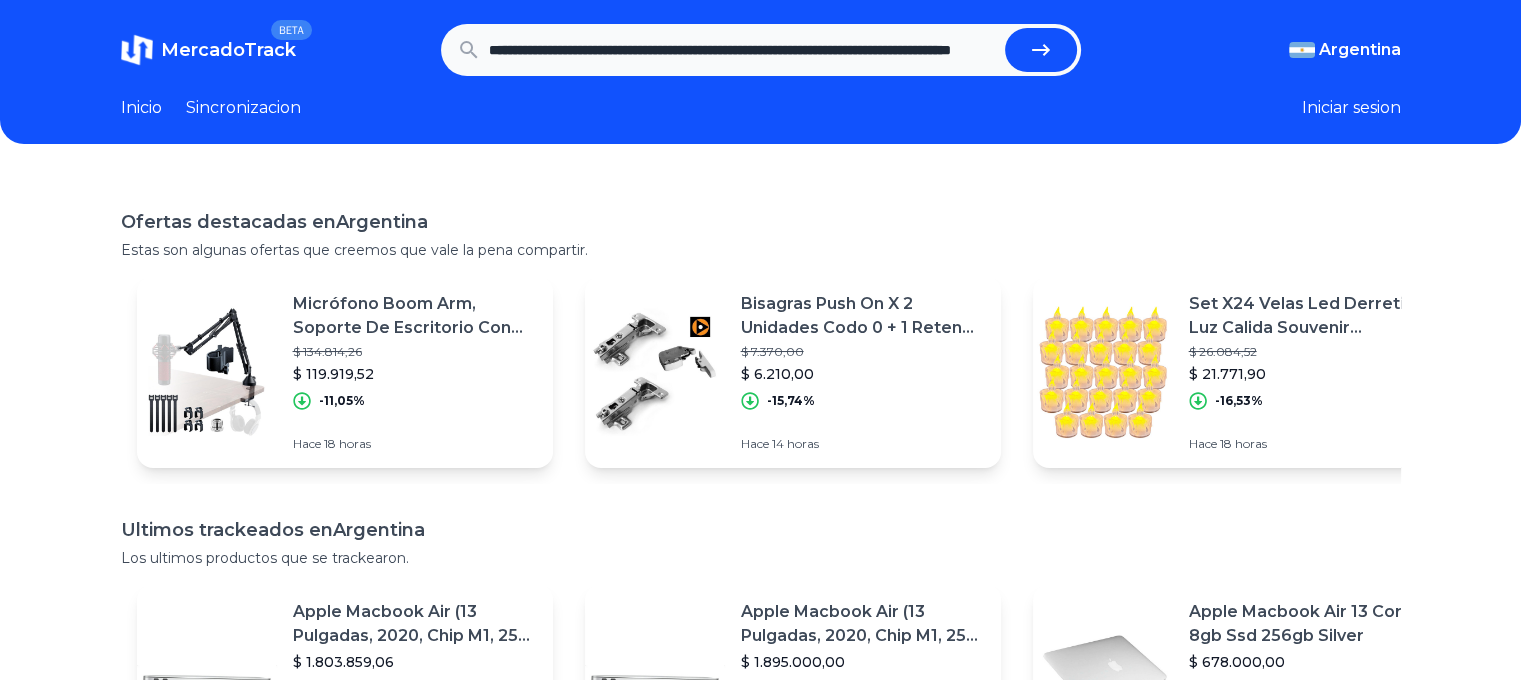 scroll, scrollTop: 0, scrollLeft: 179, axis: horizontal 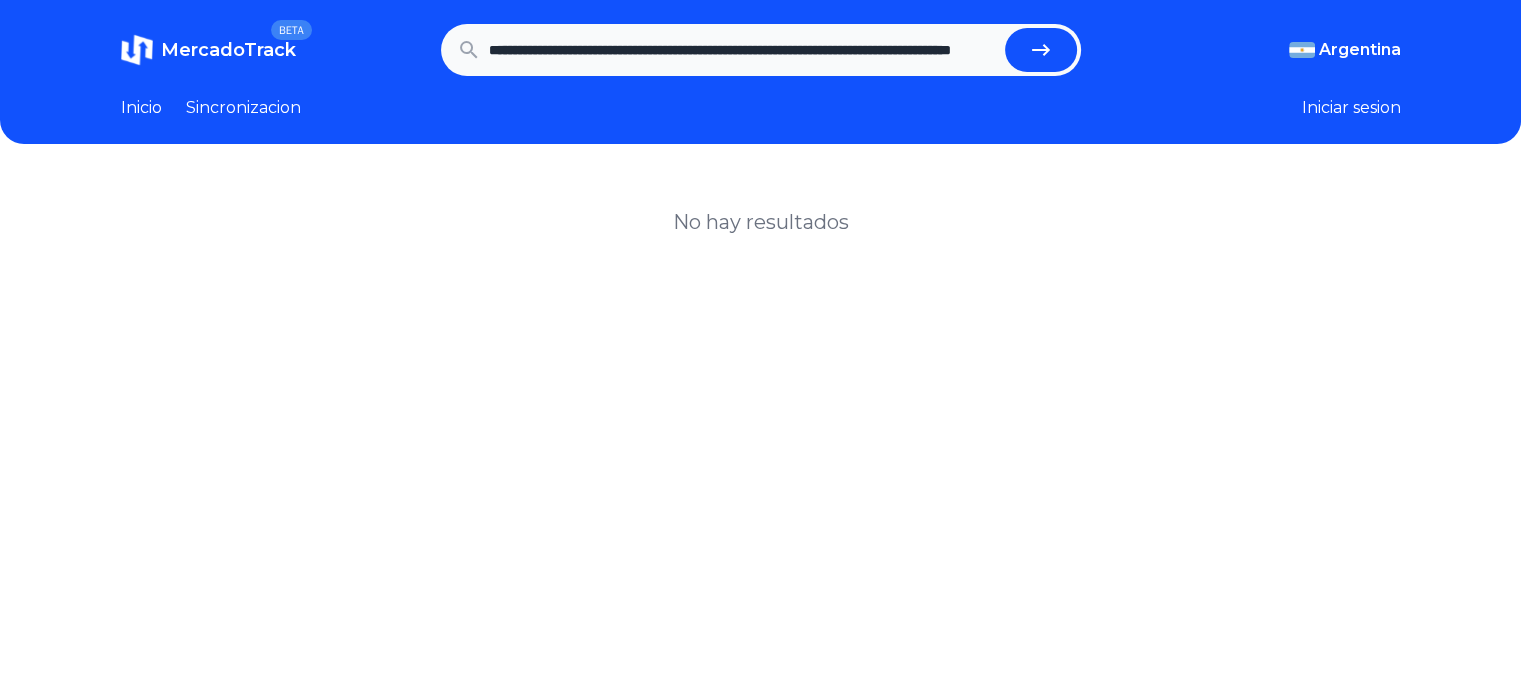 drag, startPoint x: 492, startPoint y: 46, endPoint x: 725, endPoint y: 47, distance: 233.00215 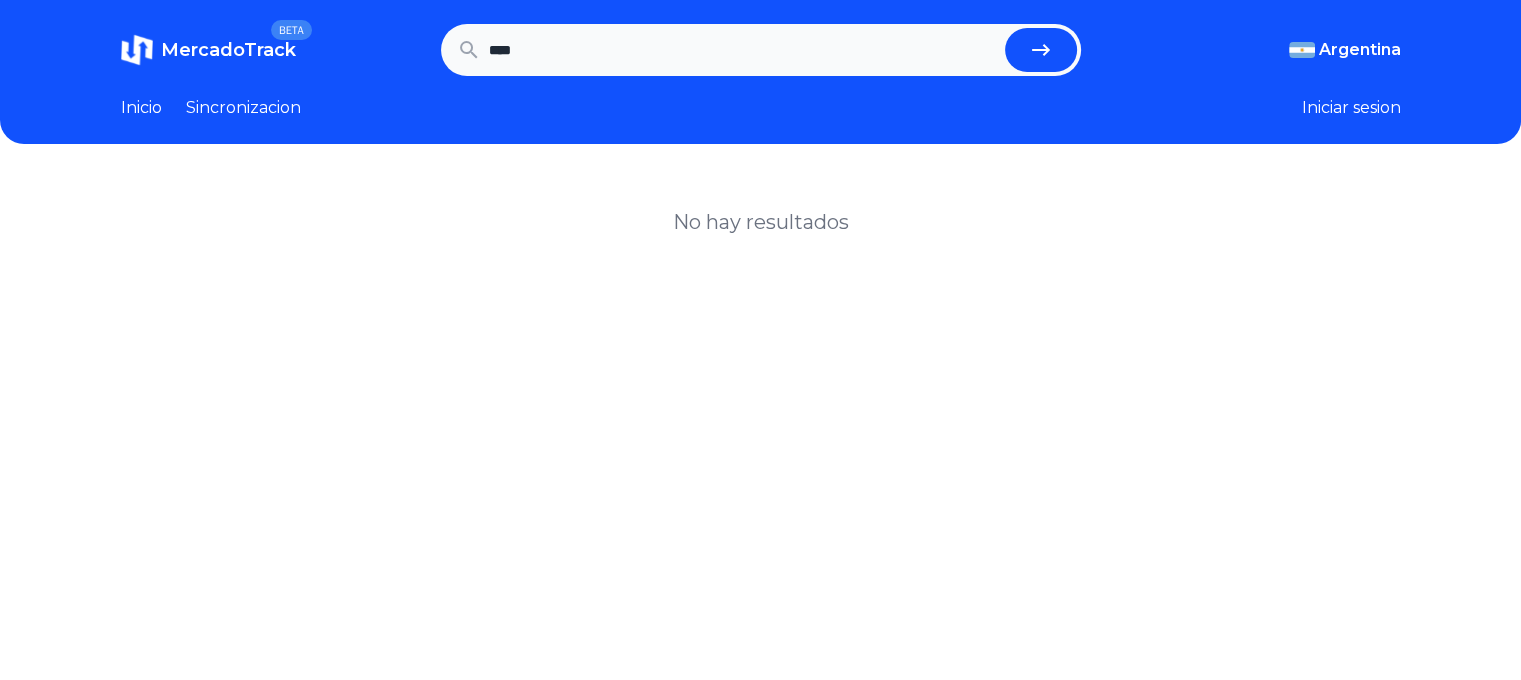 scroll, scrollTop: 0, scrollLeft: 0, axis: both 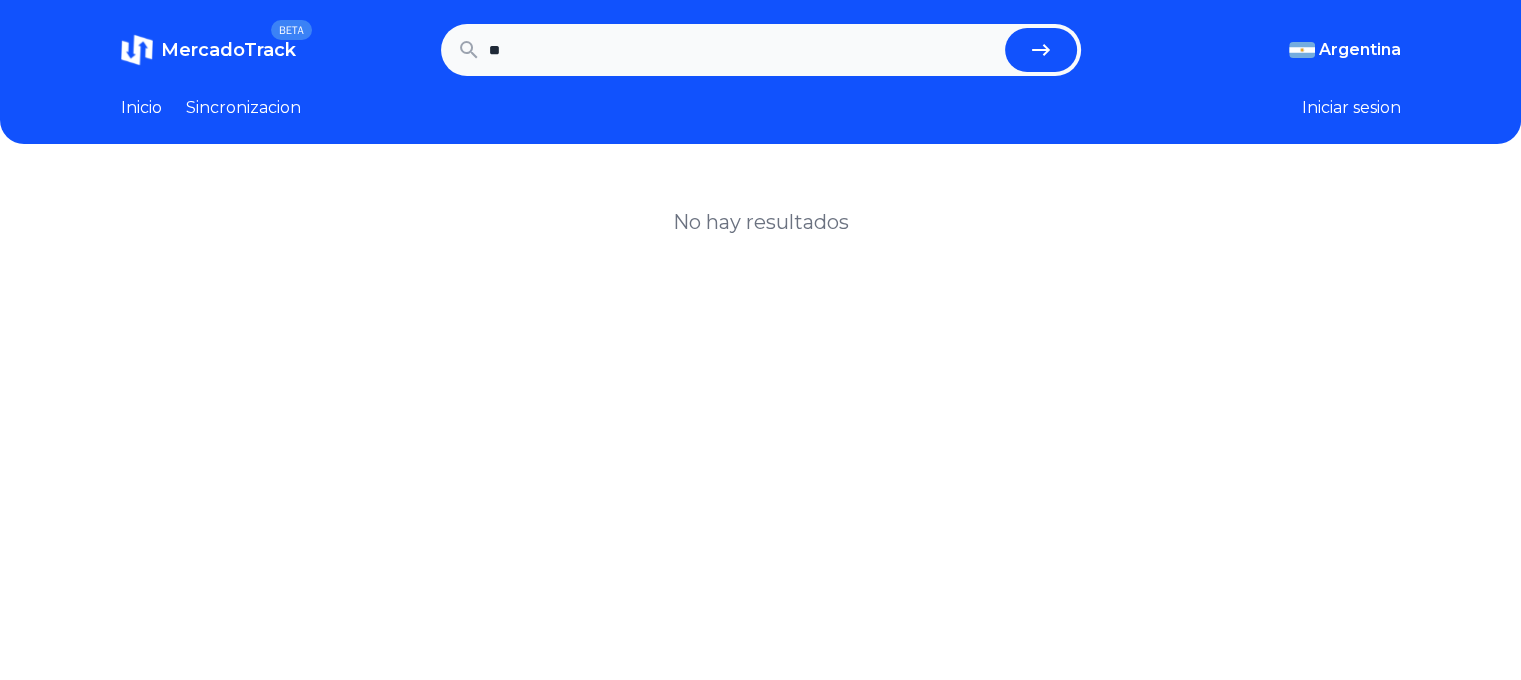 type on "*" 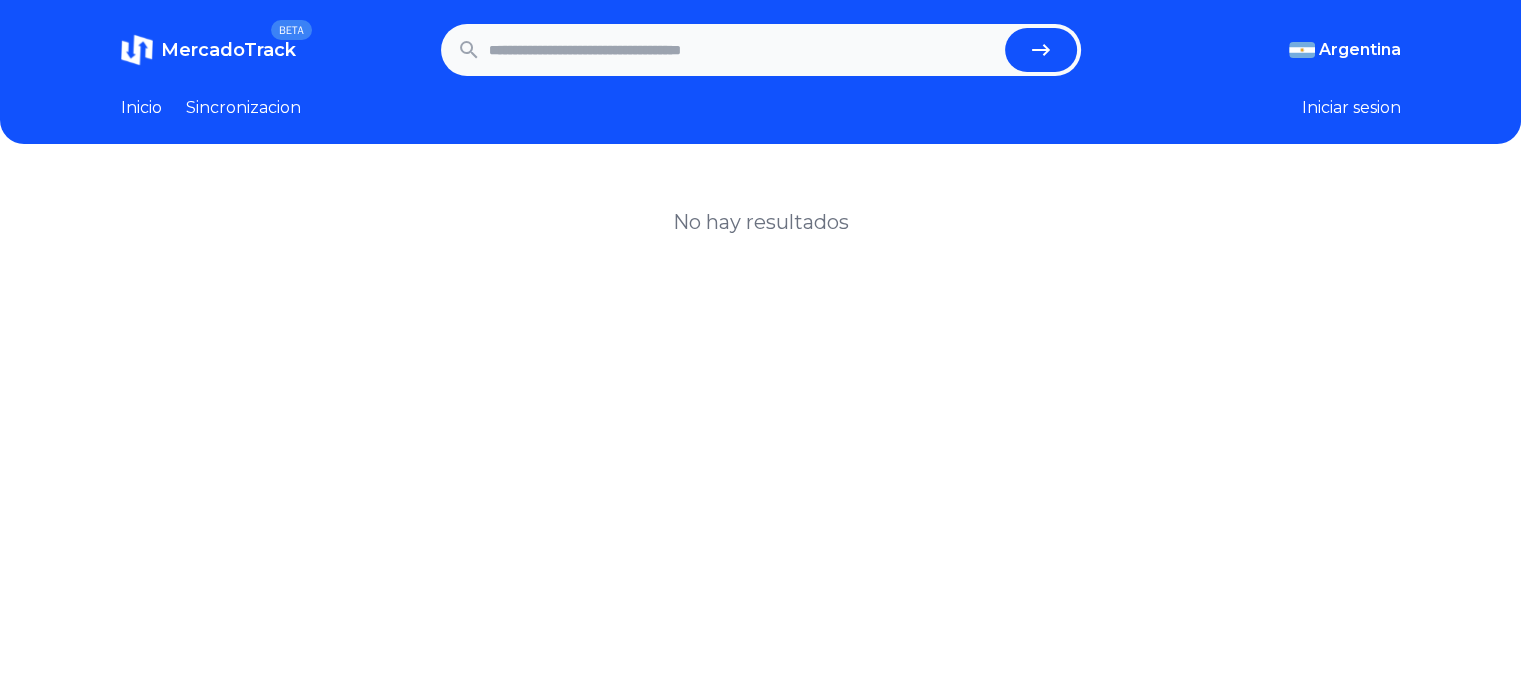 paste on "**********" 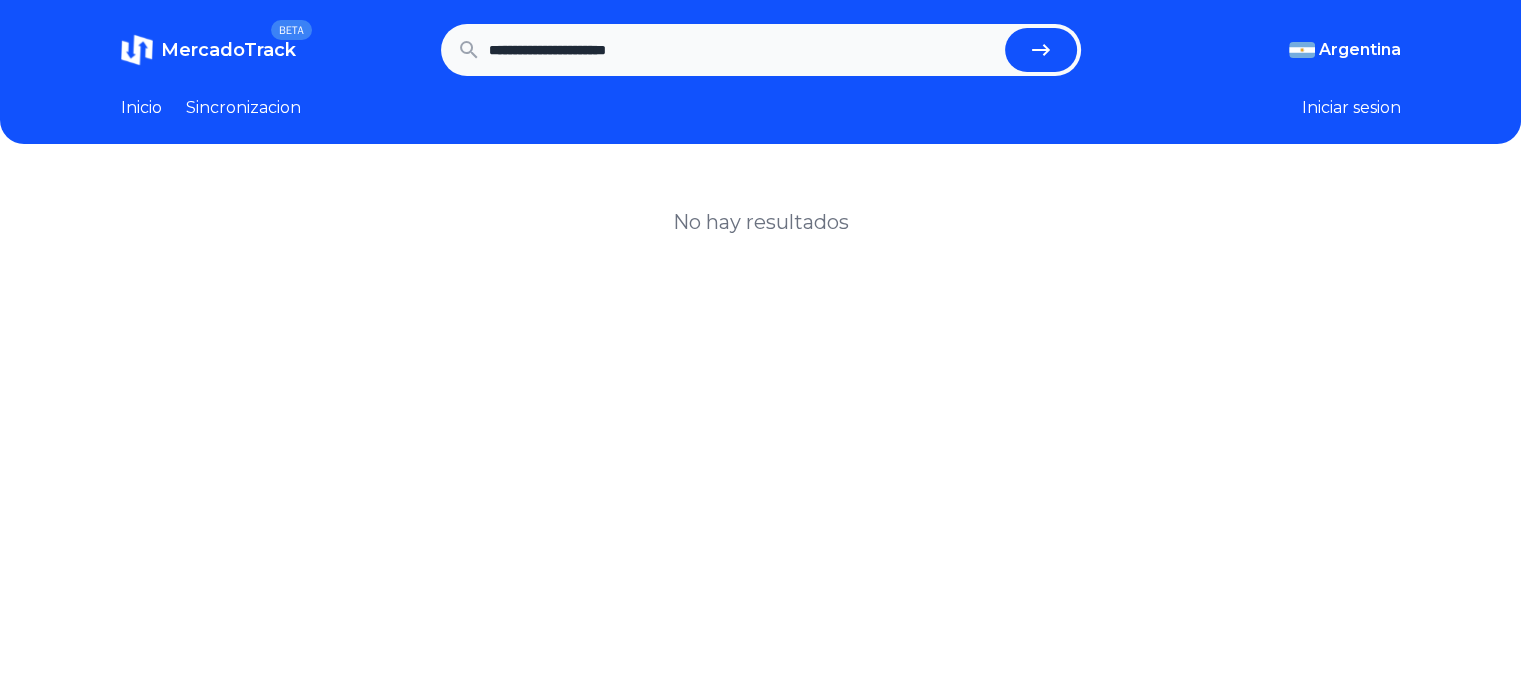 type on "**********" 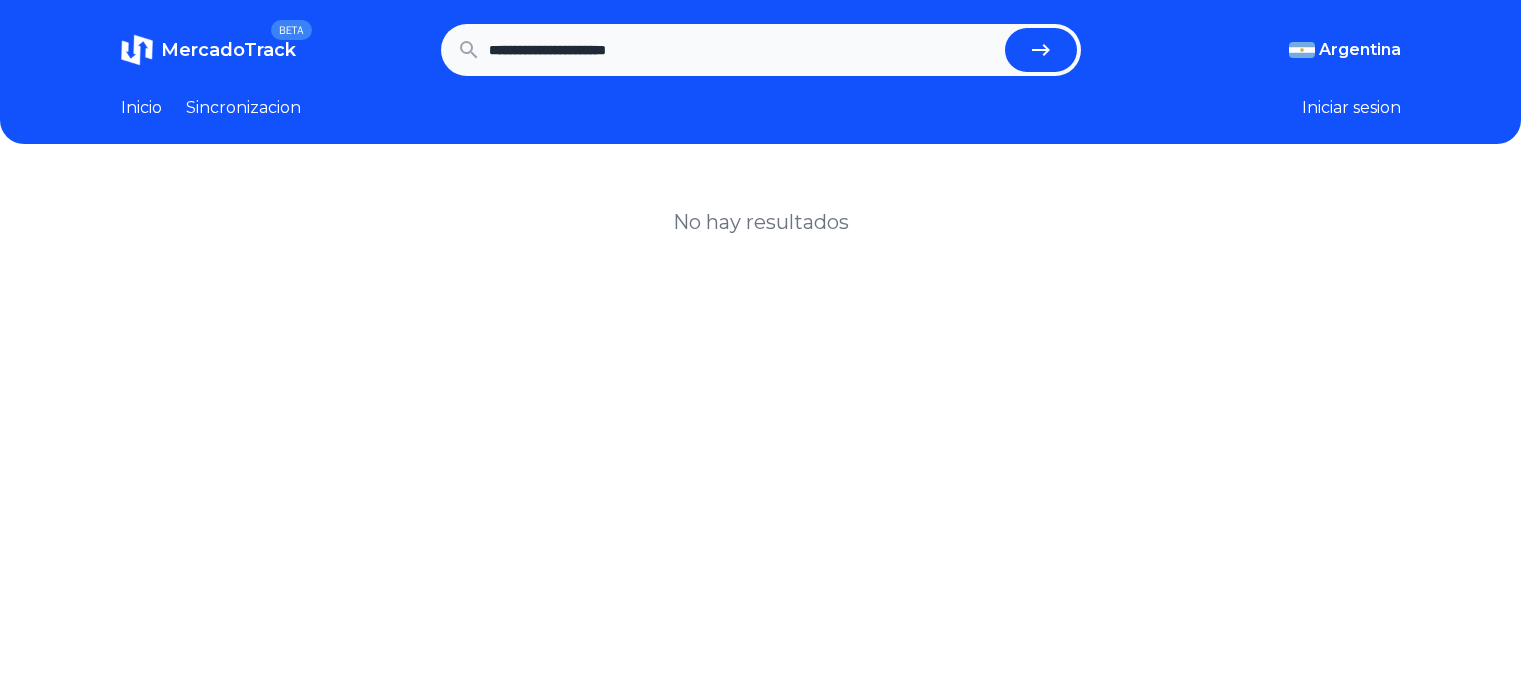 scroll, scrollTop: 0, scrollLeft: 0, axis: both 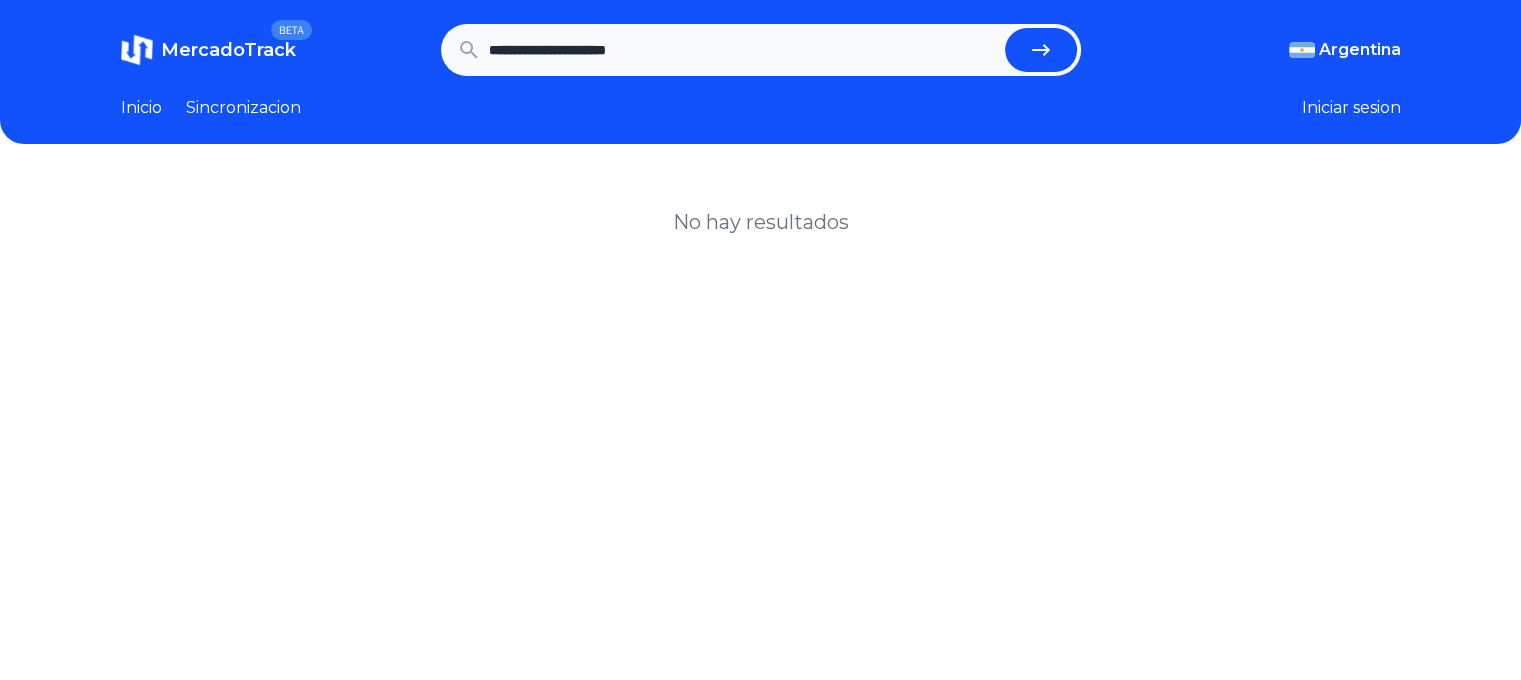 click on "**********" at bounding box center (743, 50) 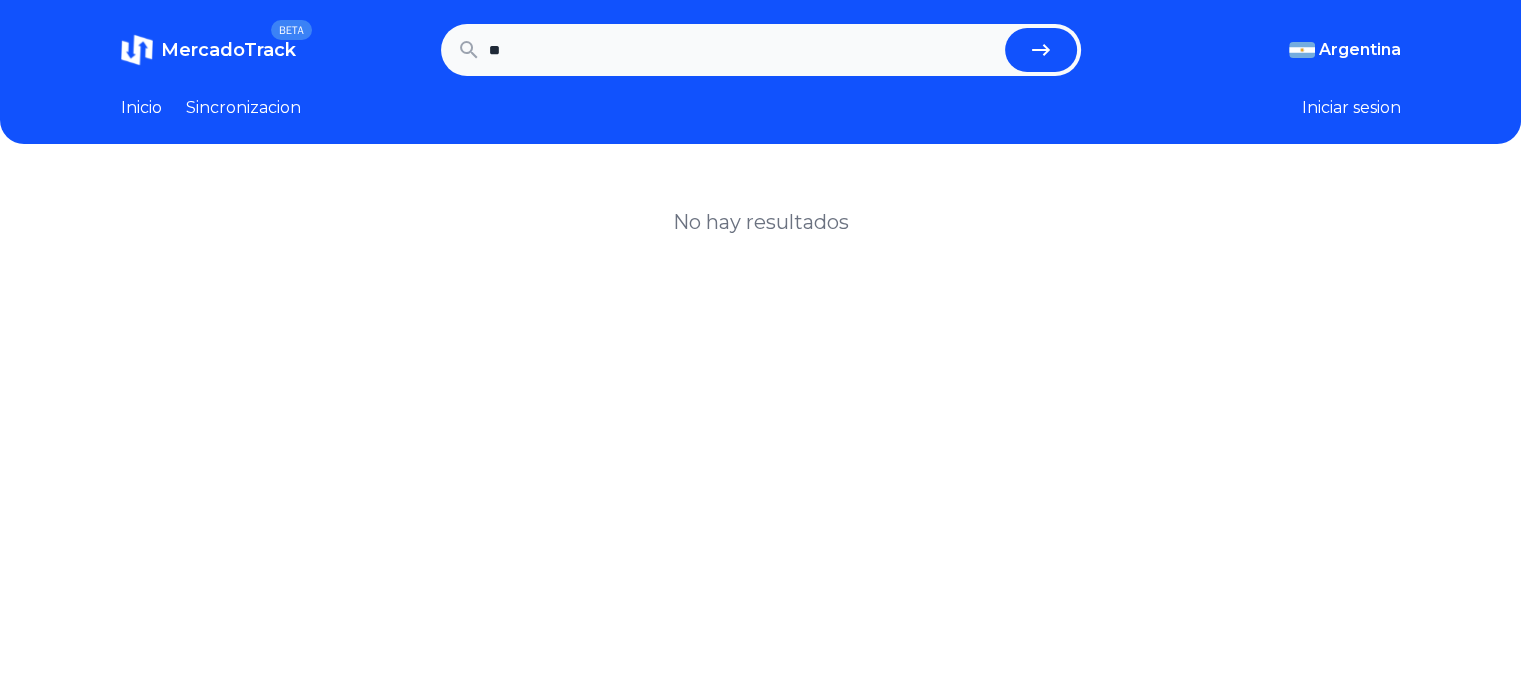 type on "*" 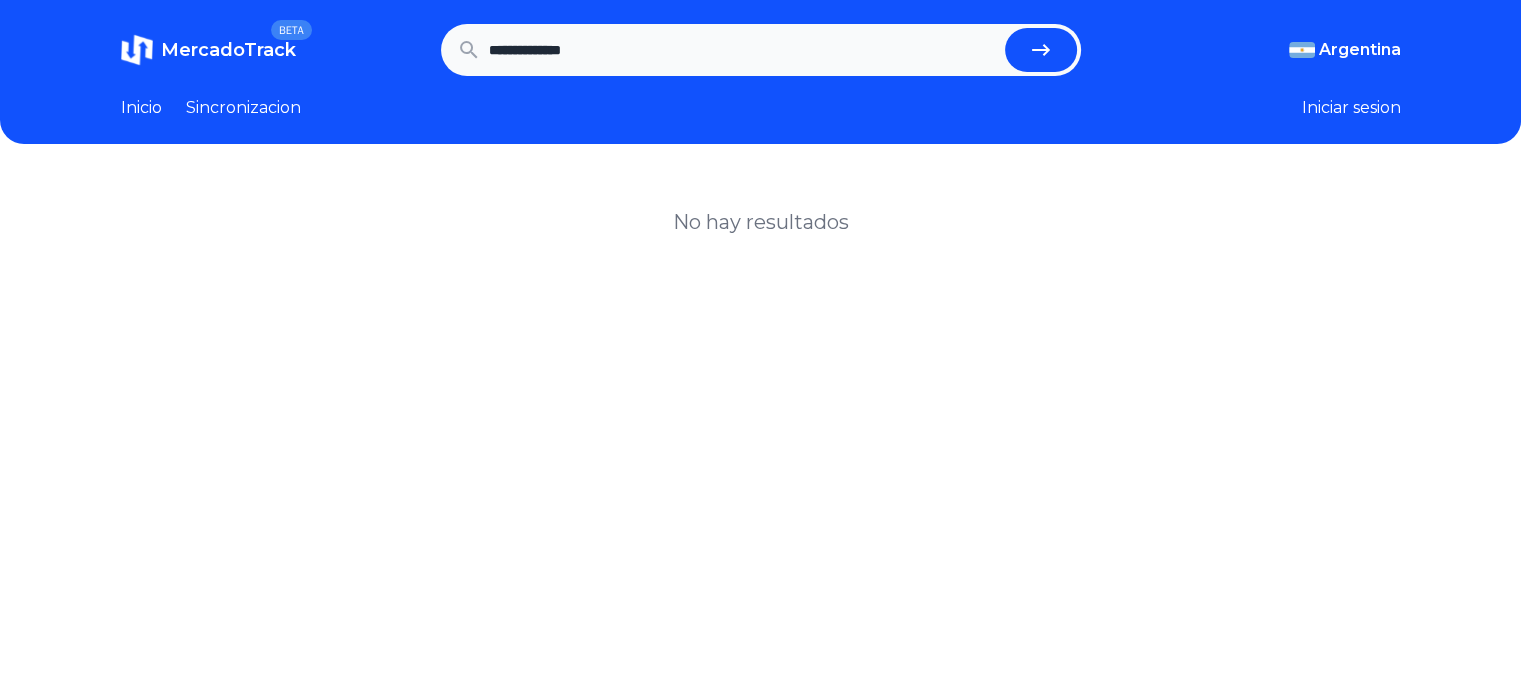 type on "**********" 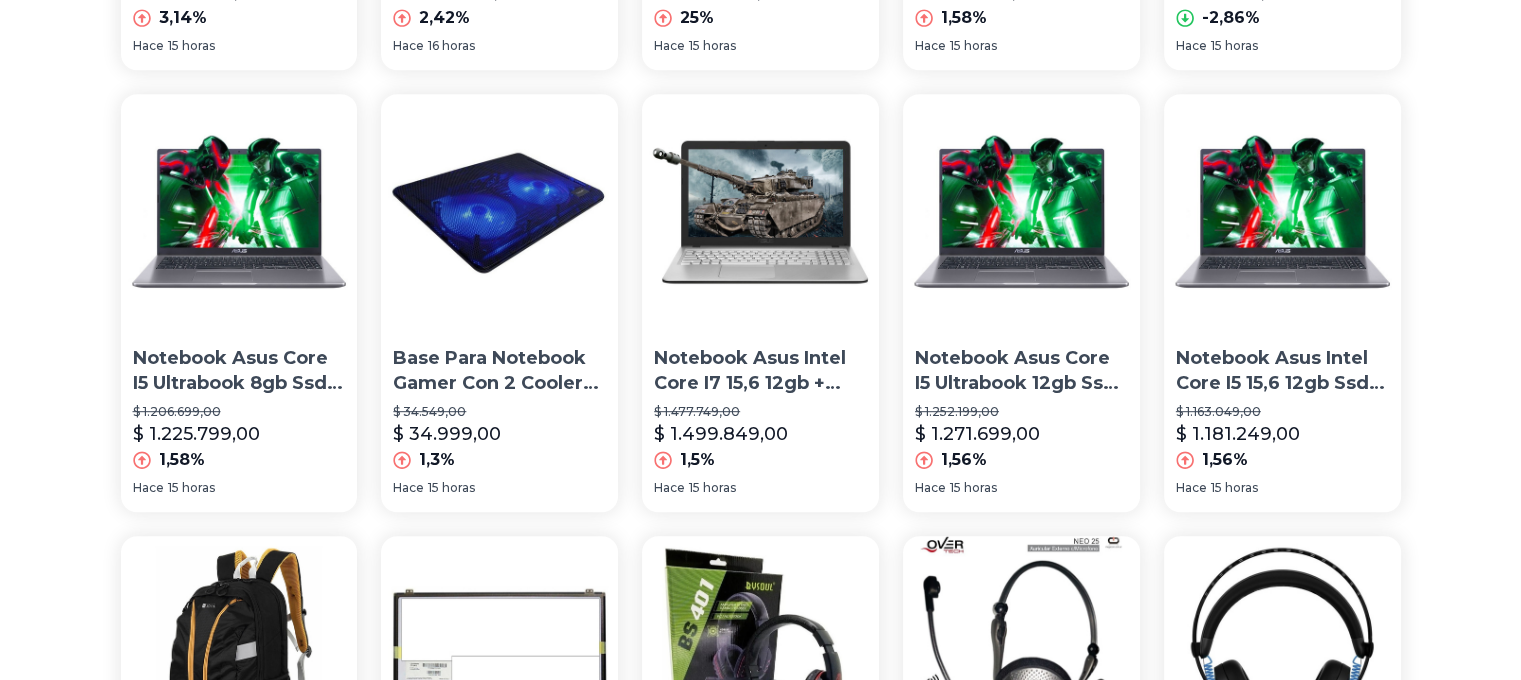scroll, scrollTop: 1000, scrollLeft: 0, axis: vertical 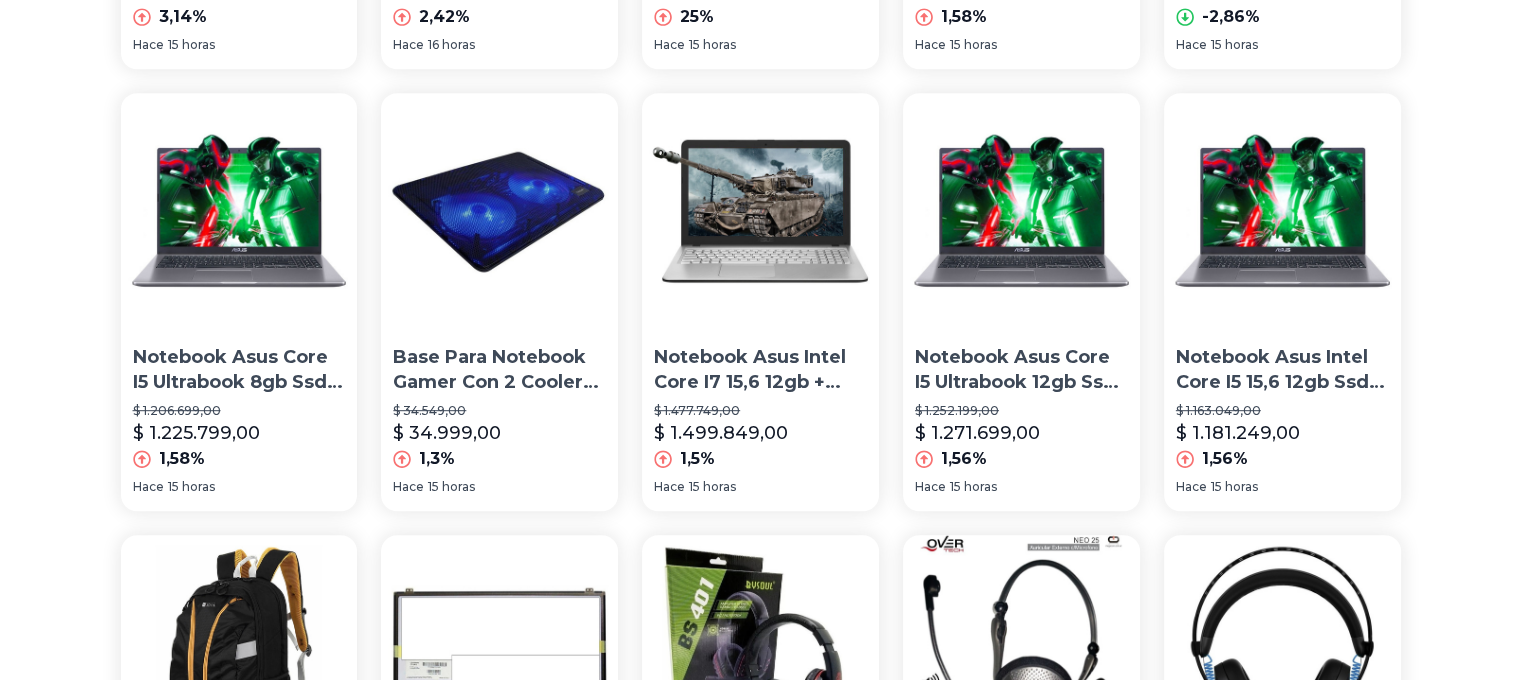 click at bounding box center (239, 211) 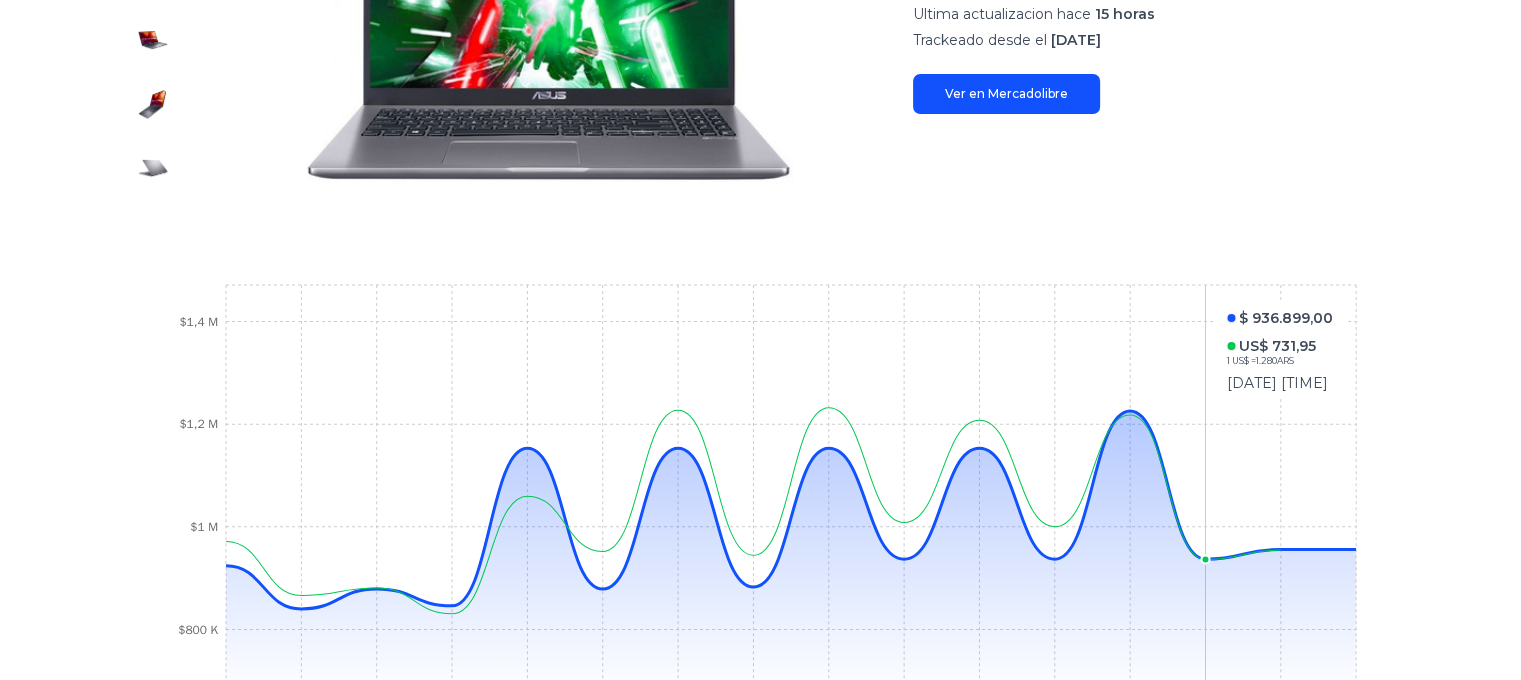 scroll, scrollTop: 500, scrollLeft: 0, axis: vertical 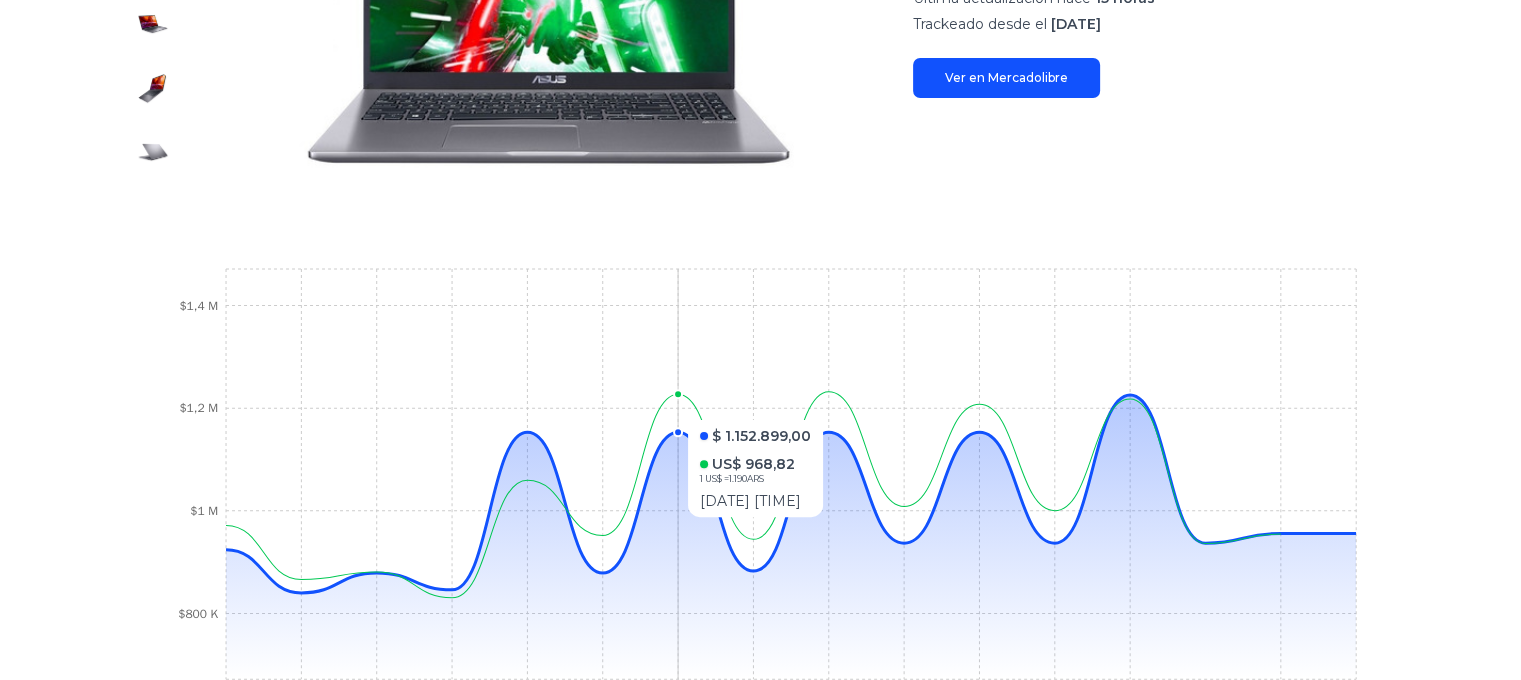 type on "**********" 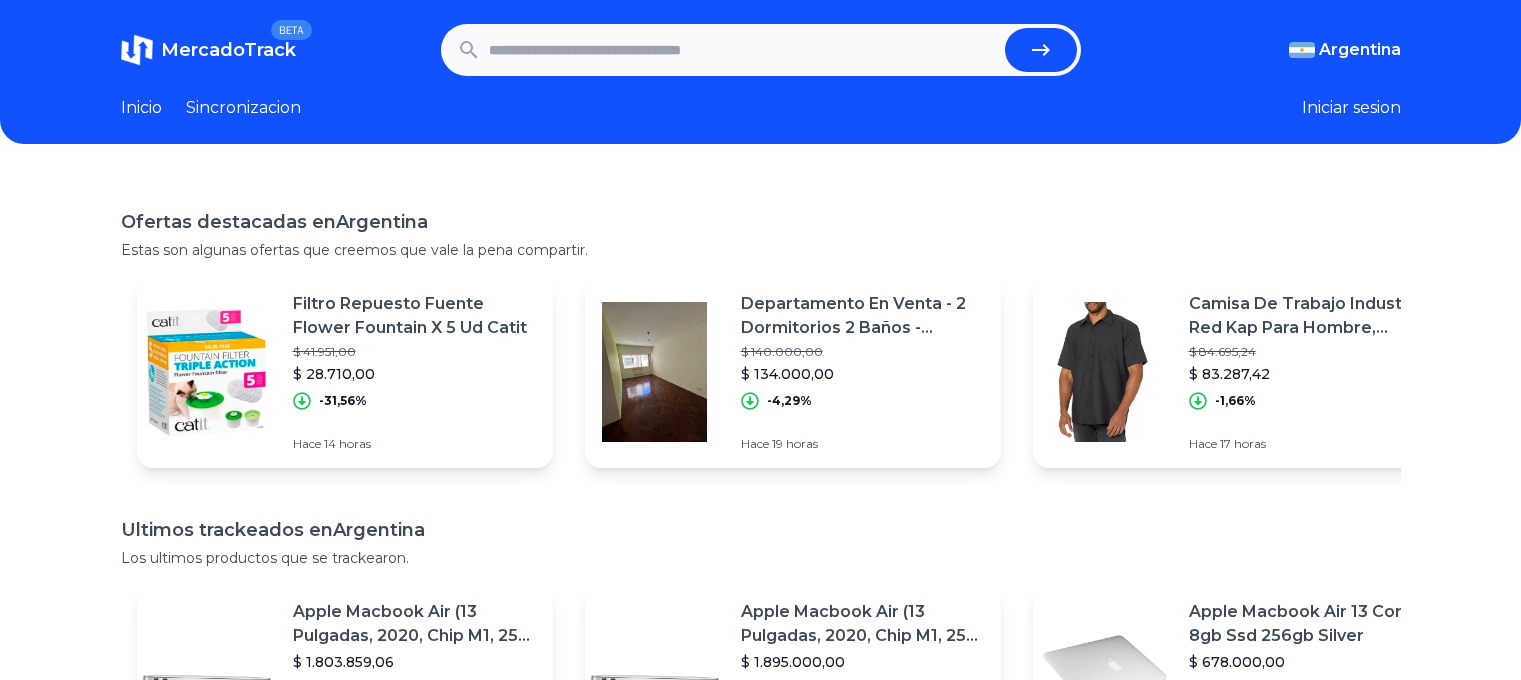 scroll, scrollTop: 0, scrollLeft: 0, axis: both 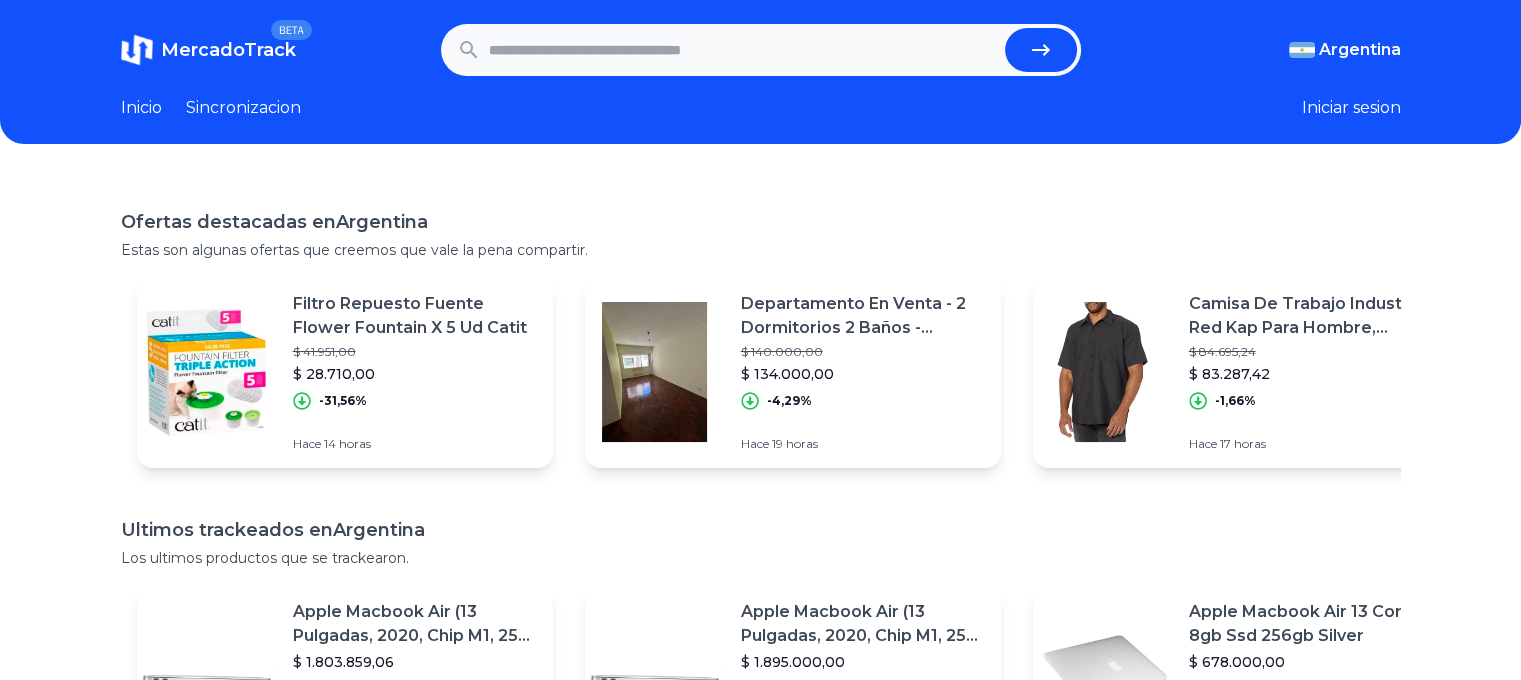 click at bounding box center (743, 50) 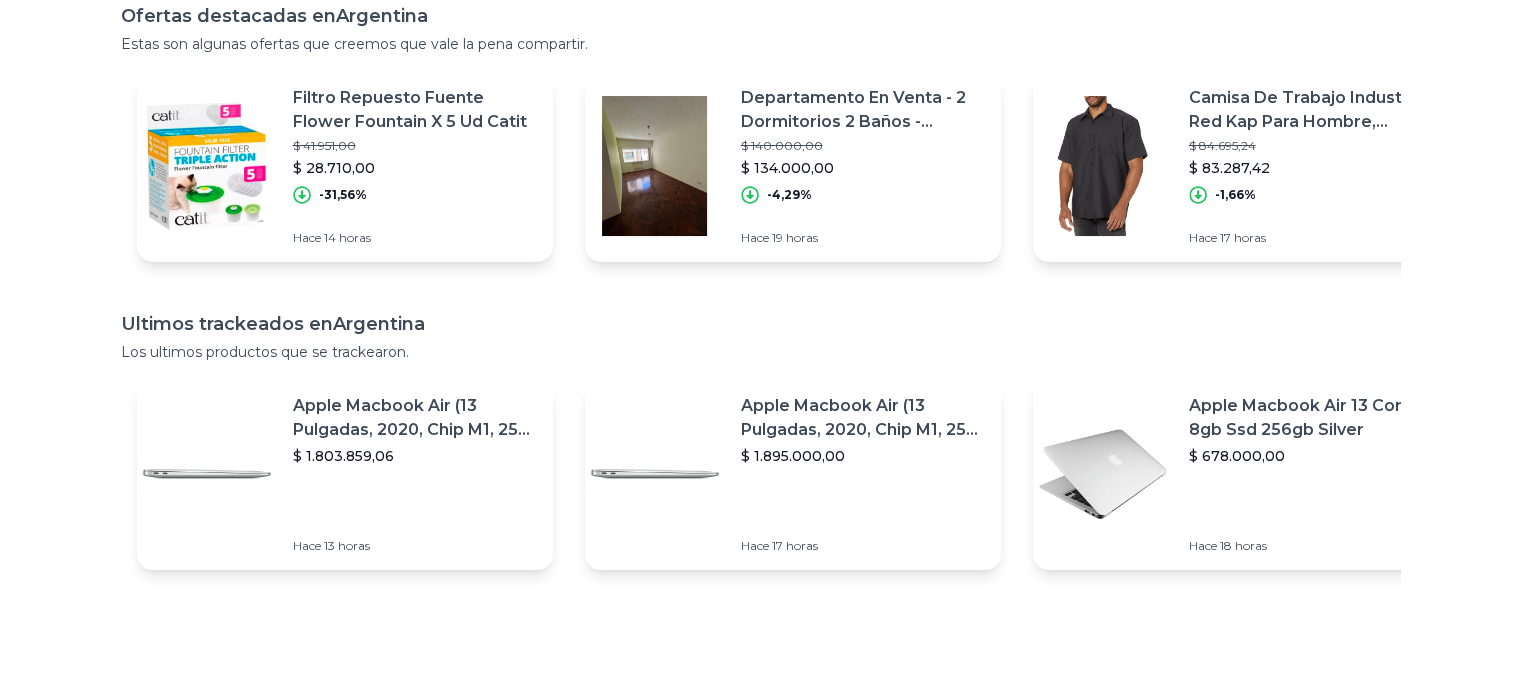 scroll, scrollTop: 0, scrollLeft: 0, axis: both 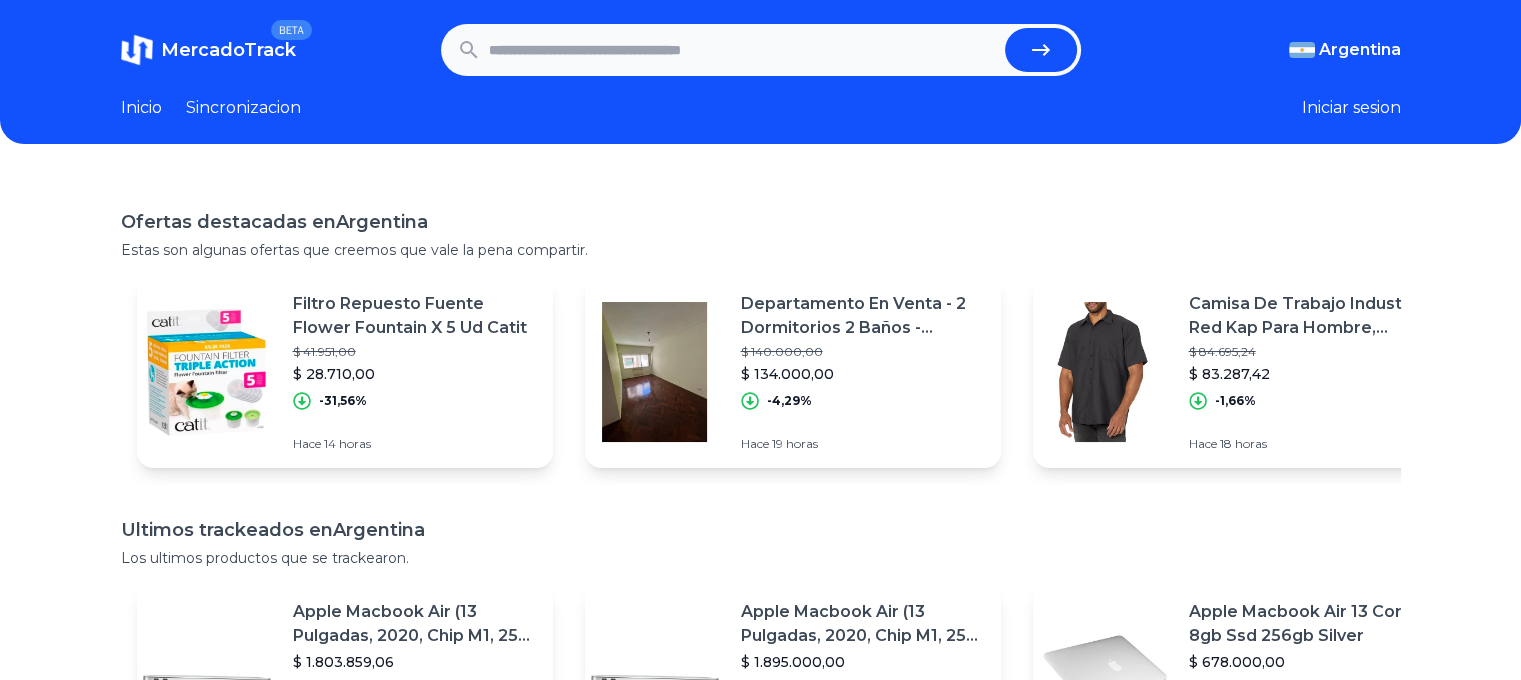 click at bounding box center [743, 50] 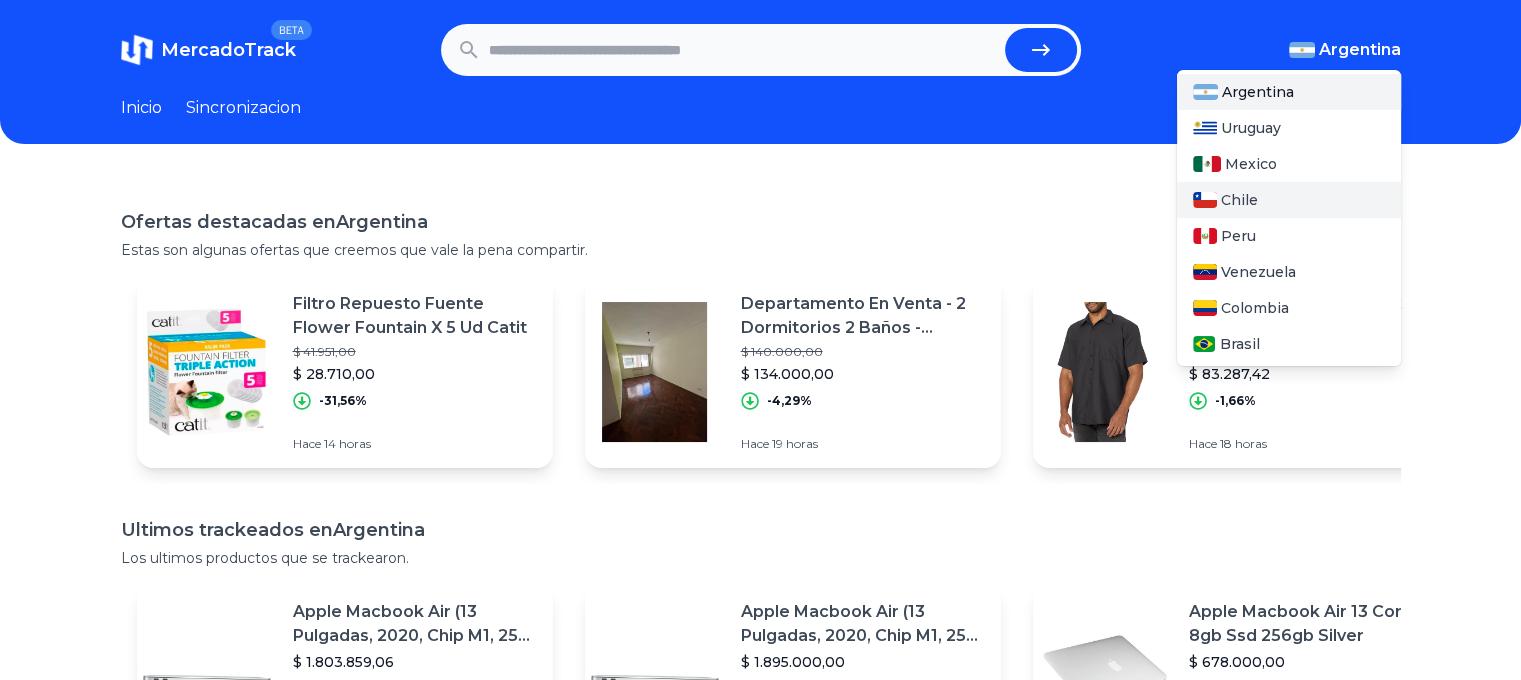 click on "Chile" at bounding box center (1289, 200) 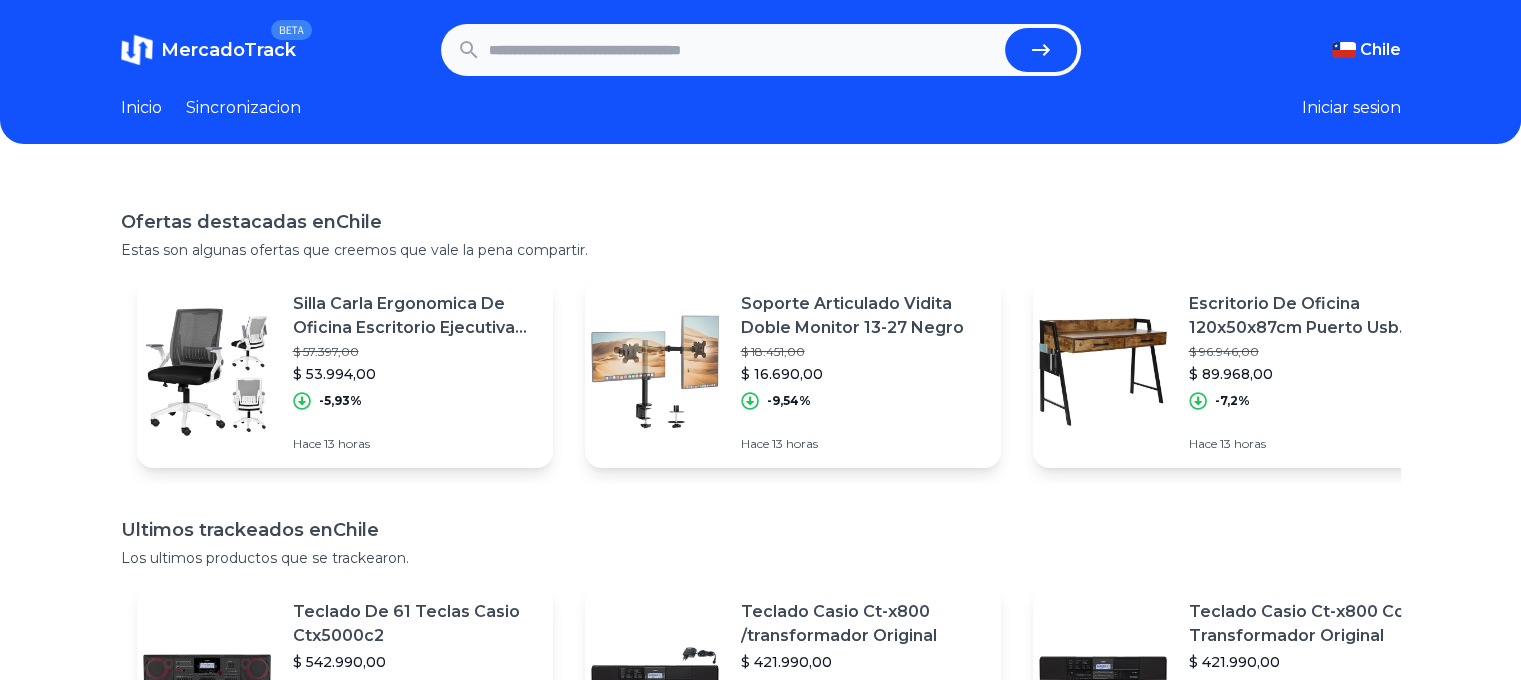 click at bounding box center (743, 50) 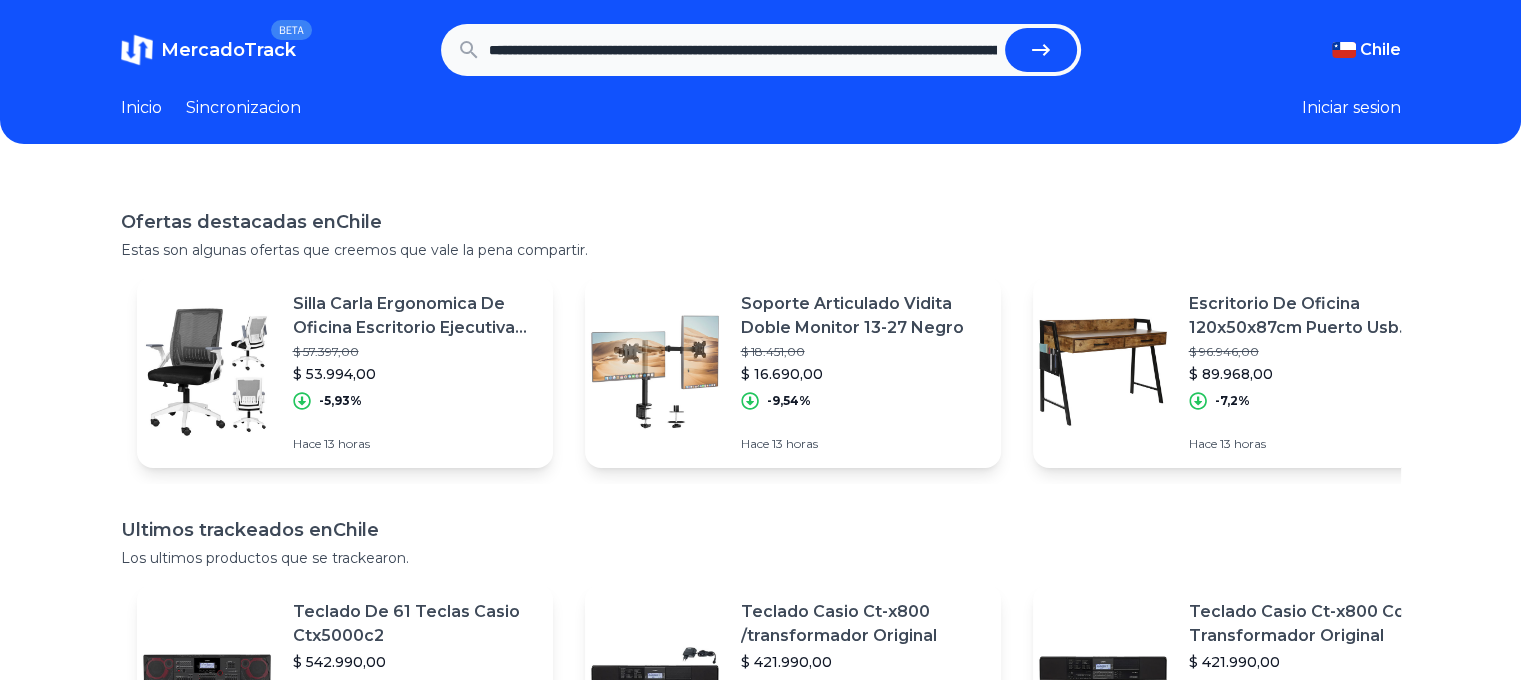 scroll, scrollTop: 0, scrollLeft: 1103, axis: horizontal 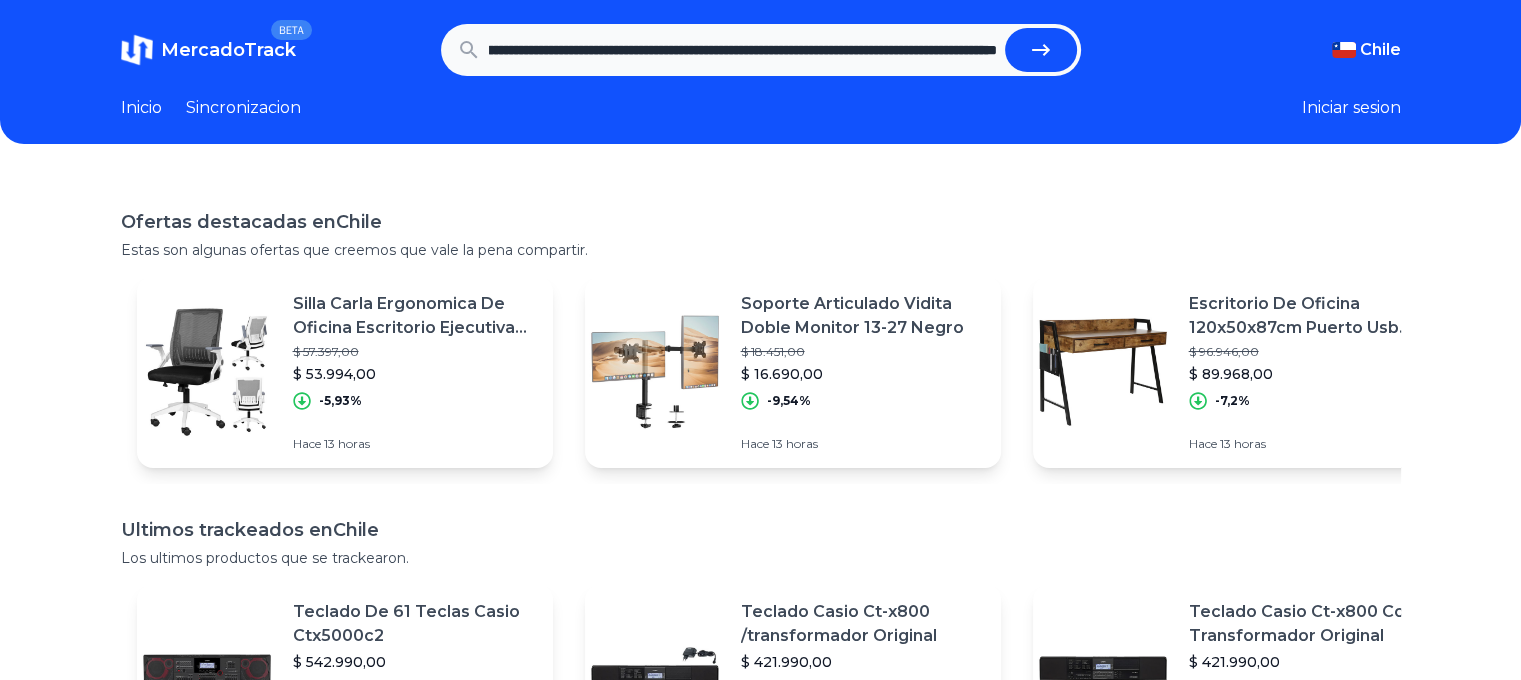 click 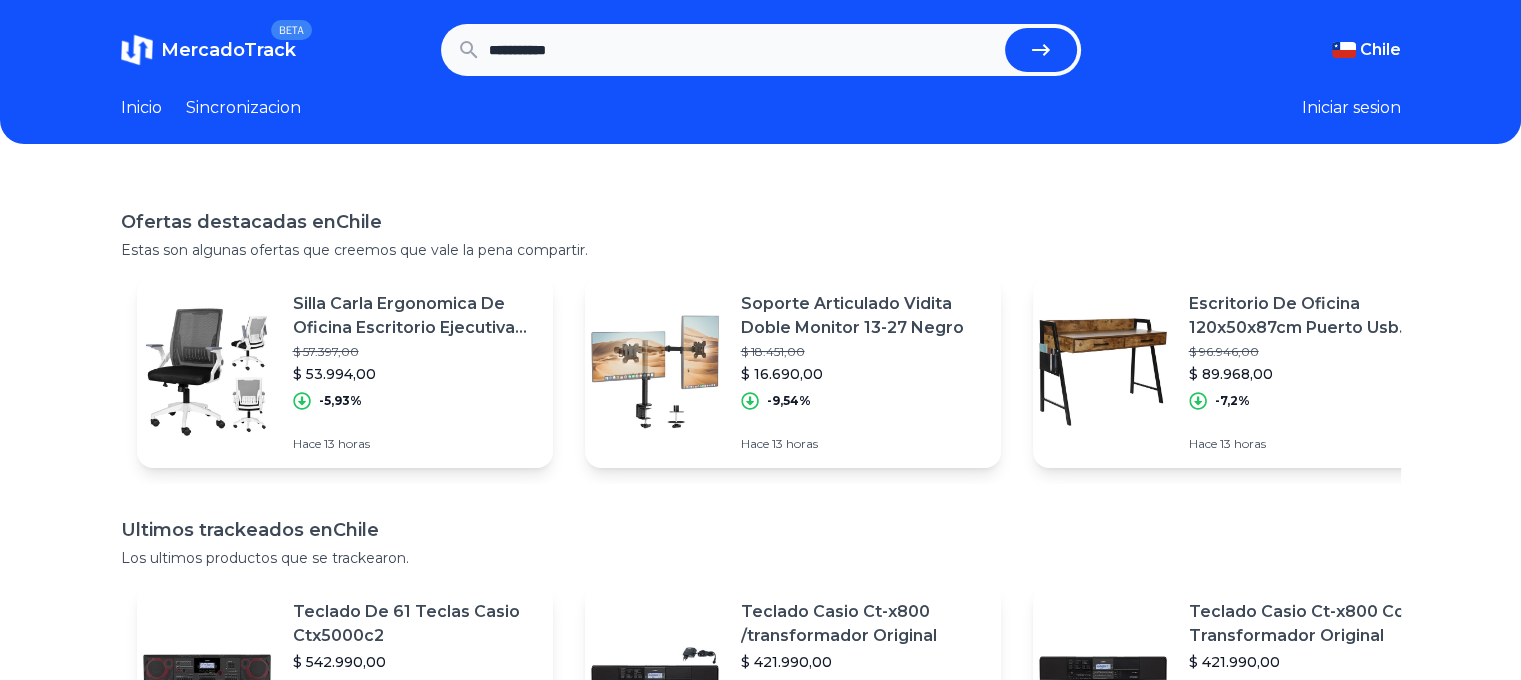 scroll, scrollTop: 0, scrollLeft: 0, axis: both 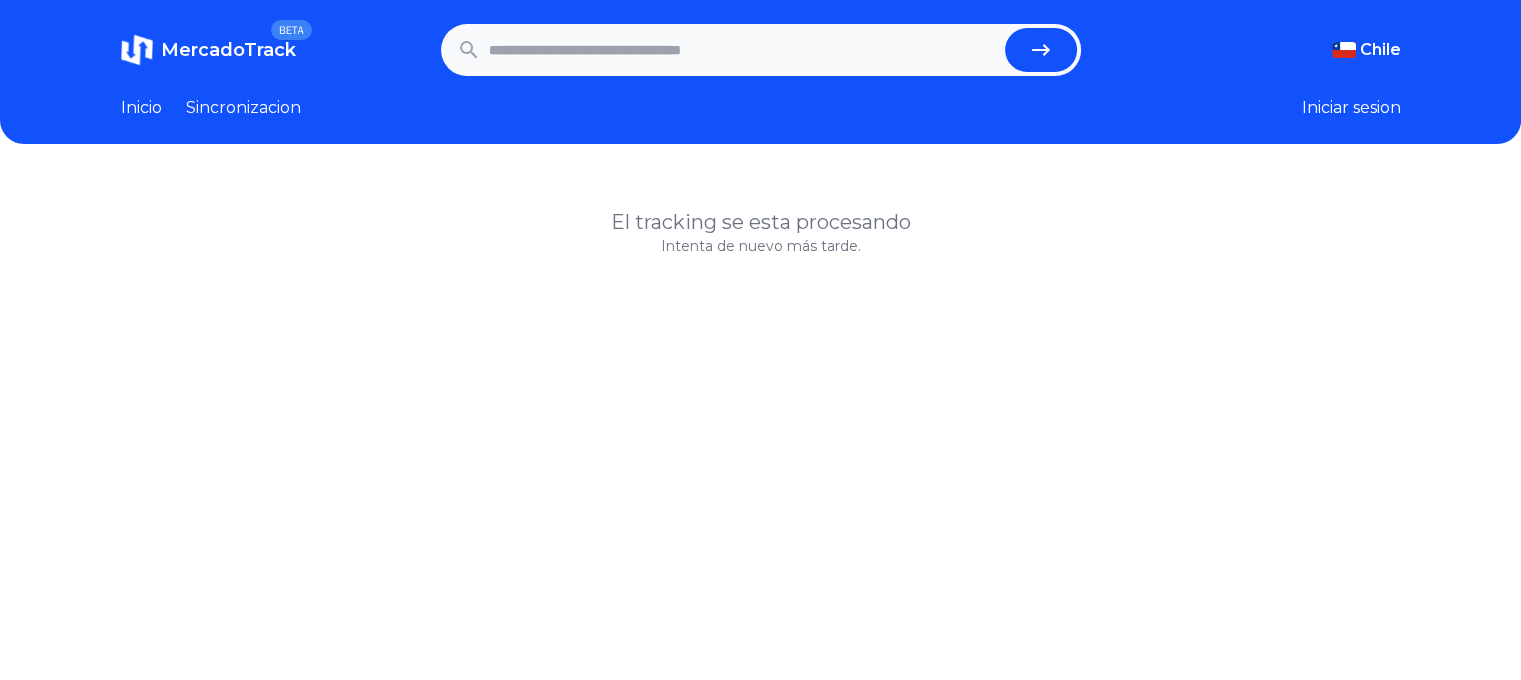 click at bounding box center [743, 50] 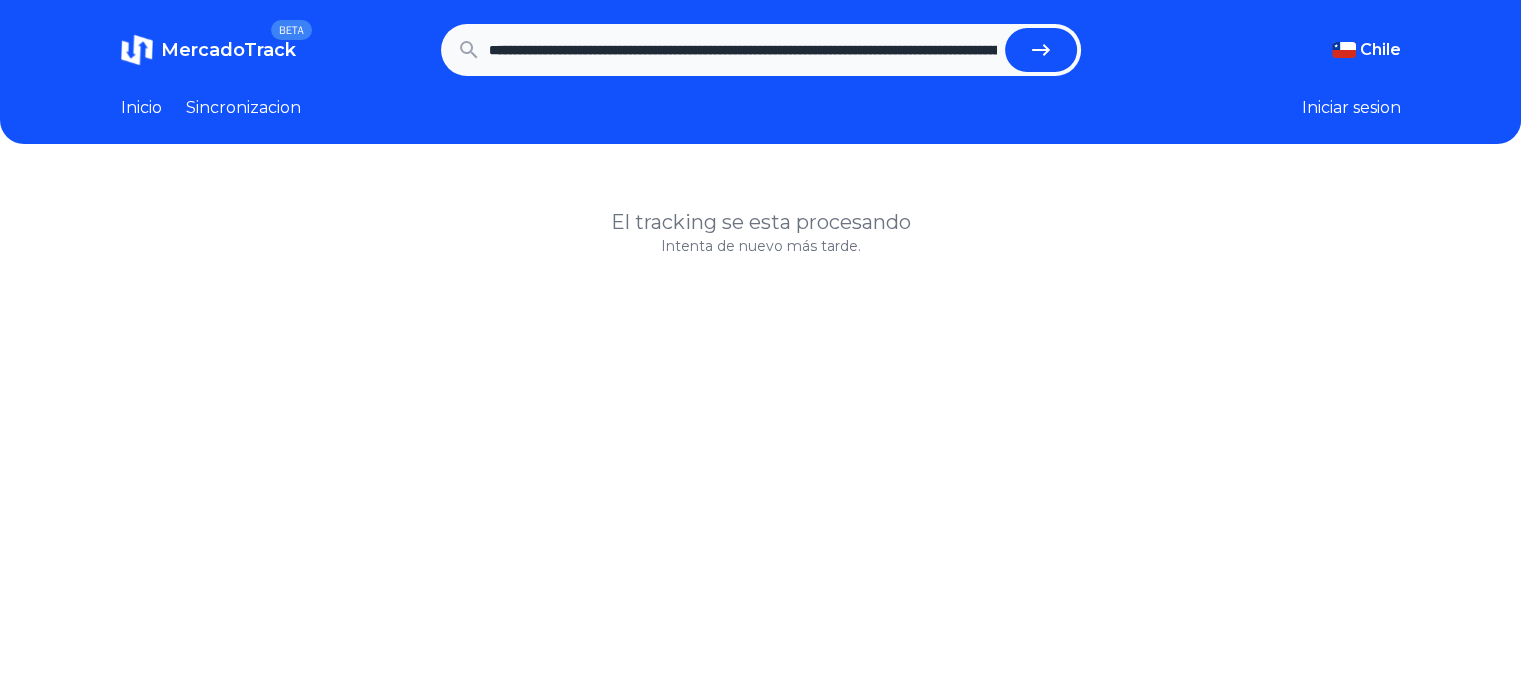 scroll, scrollTop: 0, scrollLeft: 1103, axis: horizontal 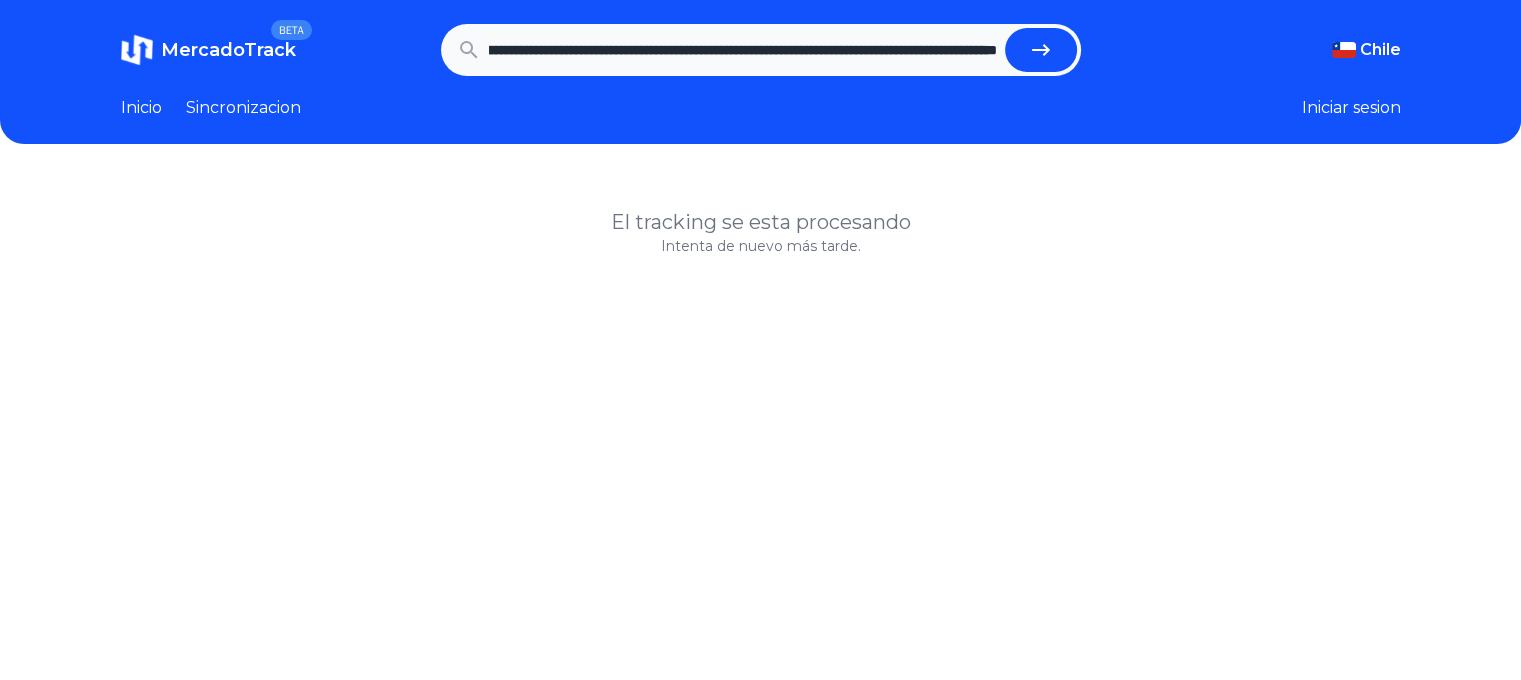 click at bounding box center [1041, 50] 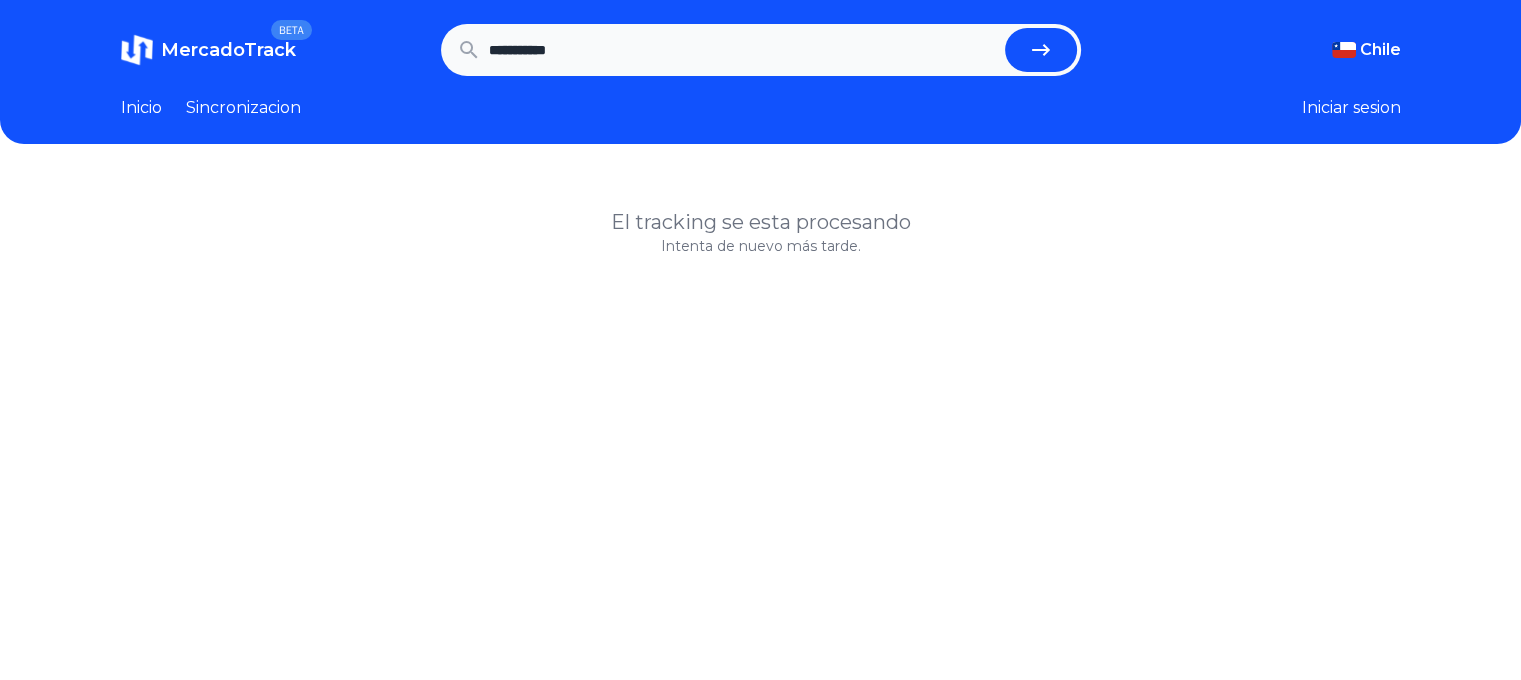 scroll, scrollTop: 0, scrollLeft: 0, axis: both 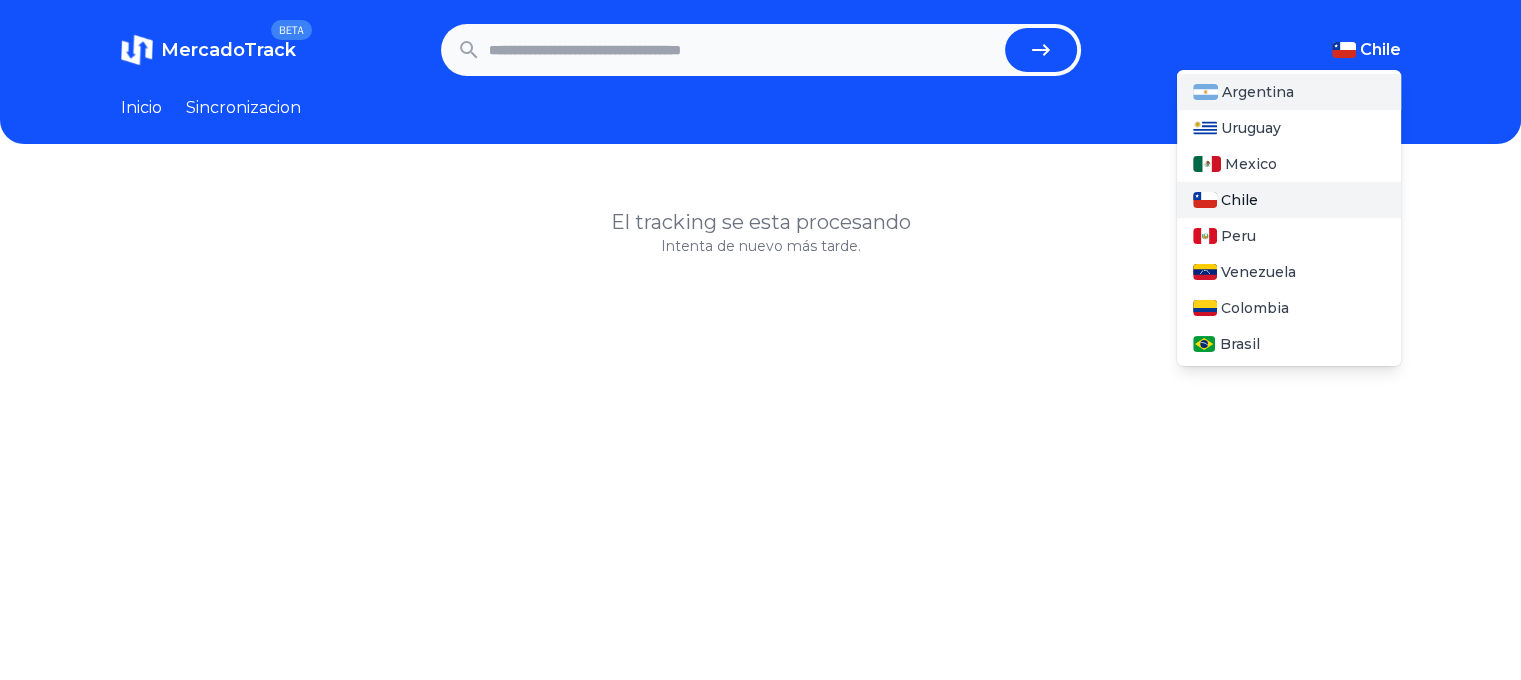click on "Argentina" at bounding box center (1289, 92) 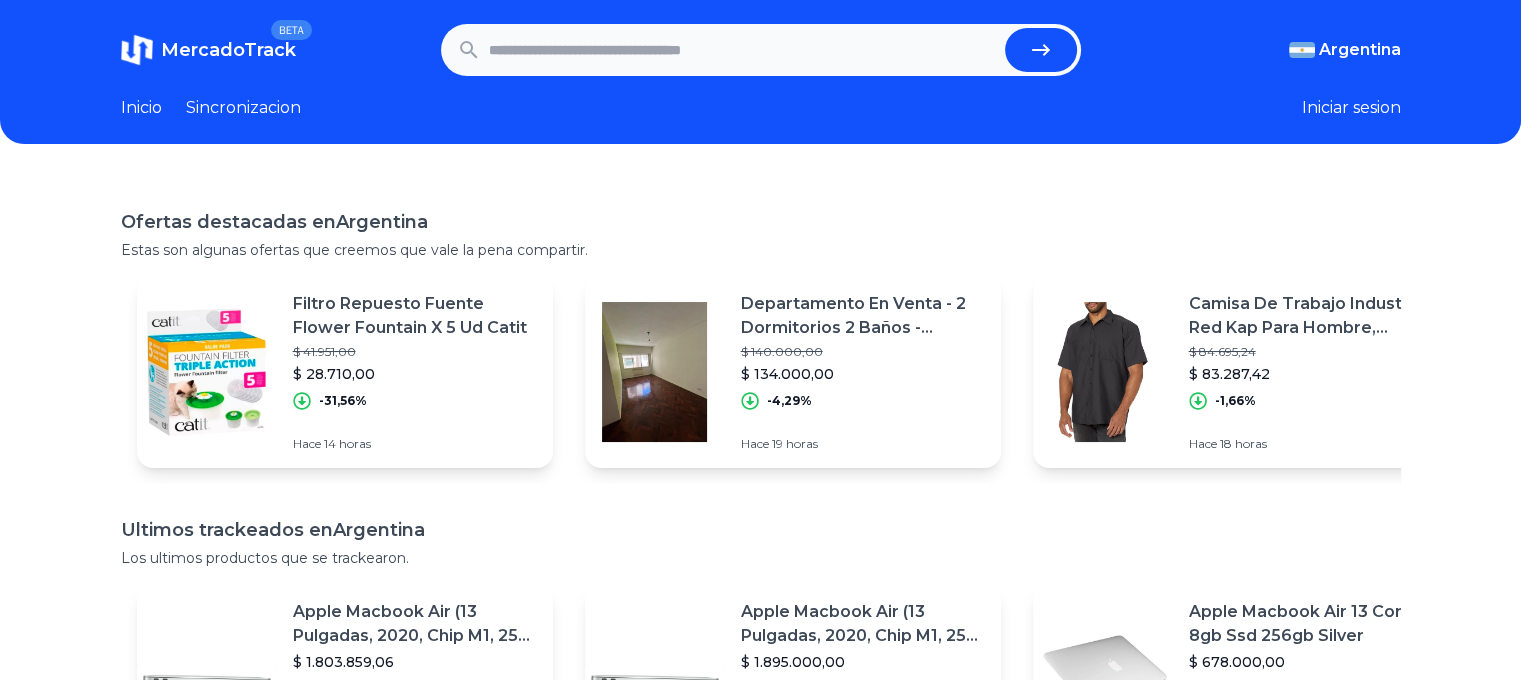 click at bounding box center [743, 50] 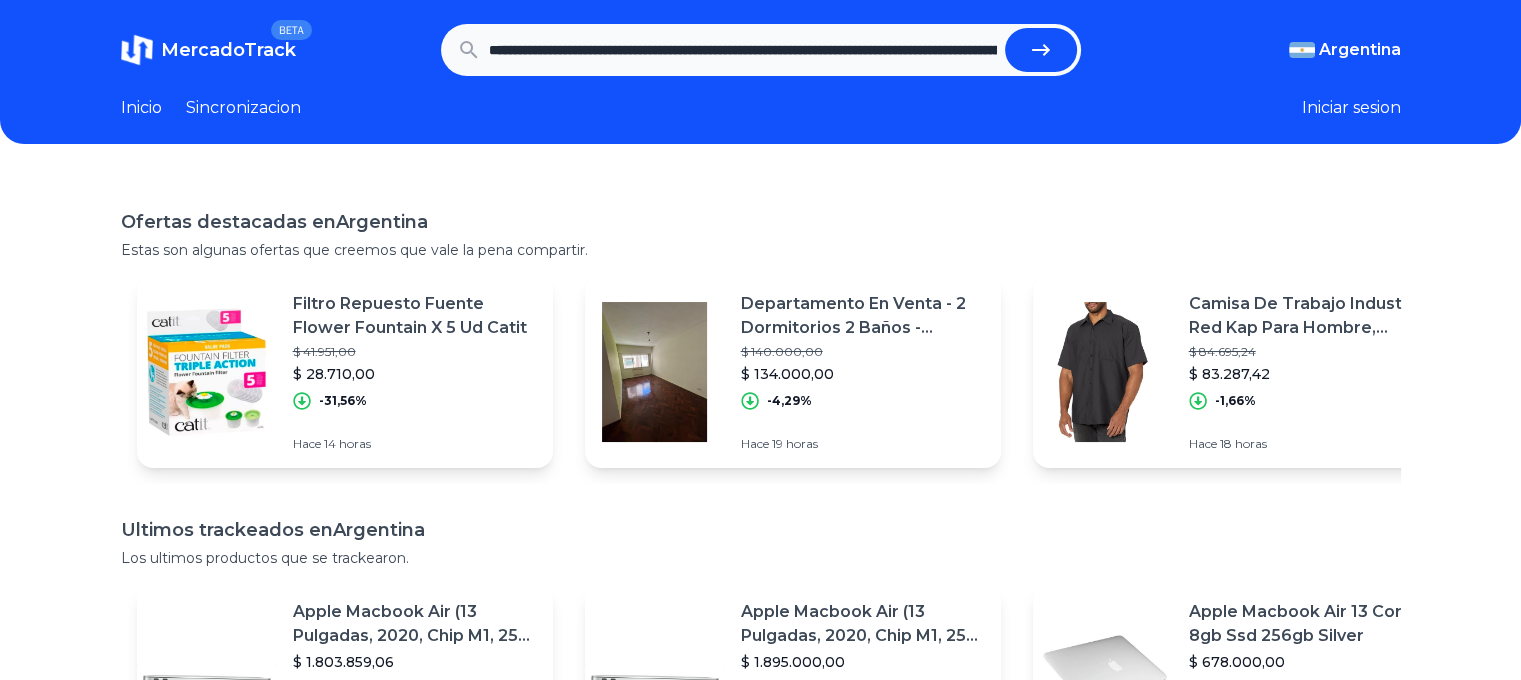 scroll, scrollTop: 0, scrollLeft: 1103, axis: horizontal 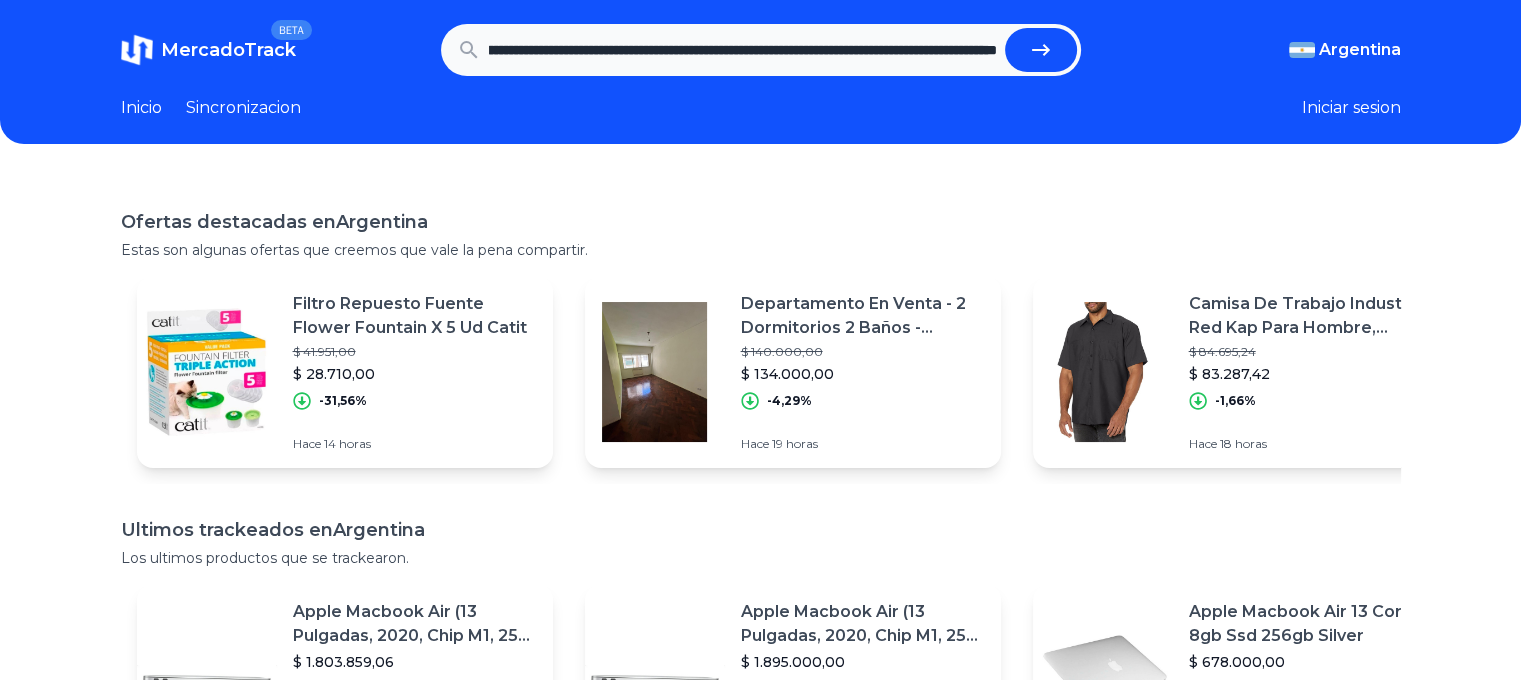 click at bounding box center (1041, 50) 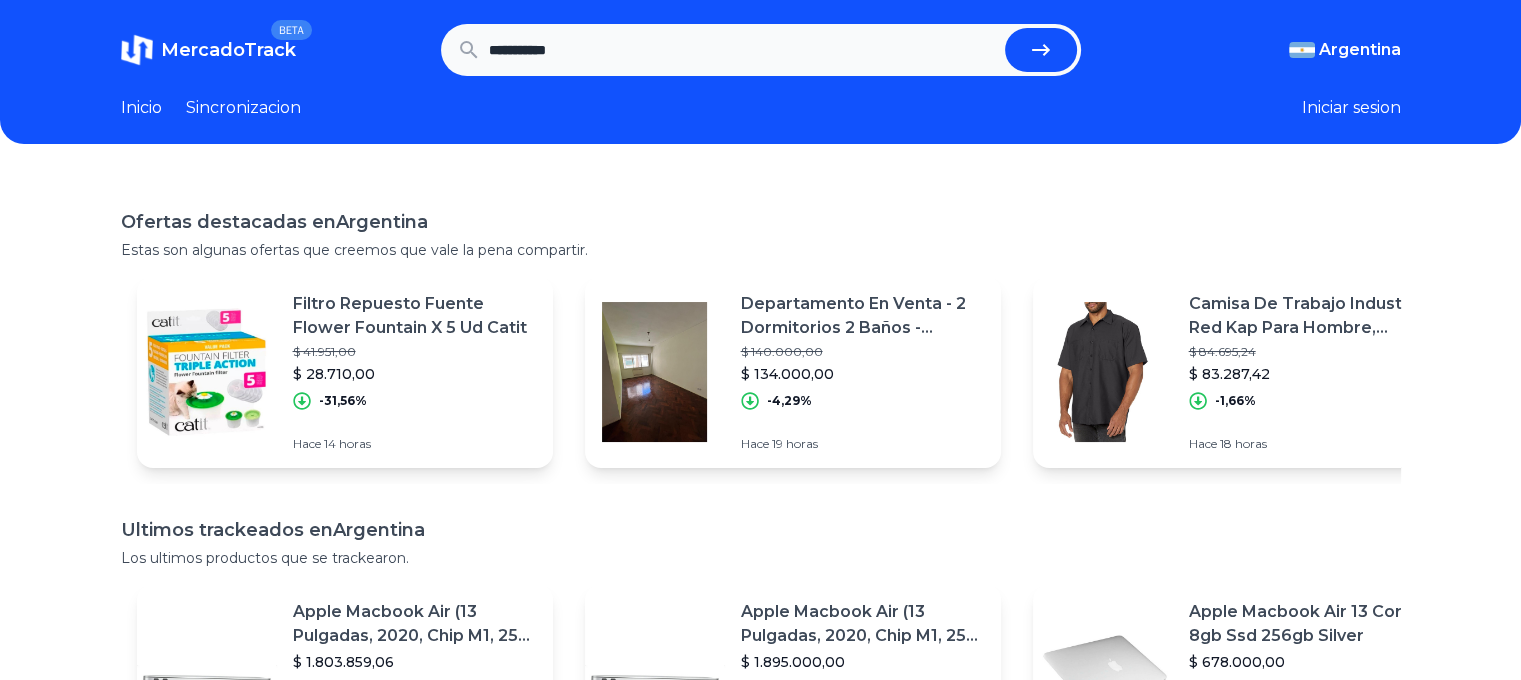 scroll, scrollTop: 0, scrollLeft: 0, axis: both 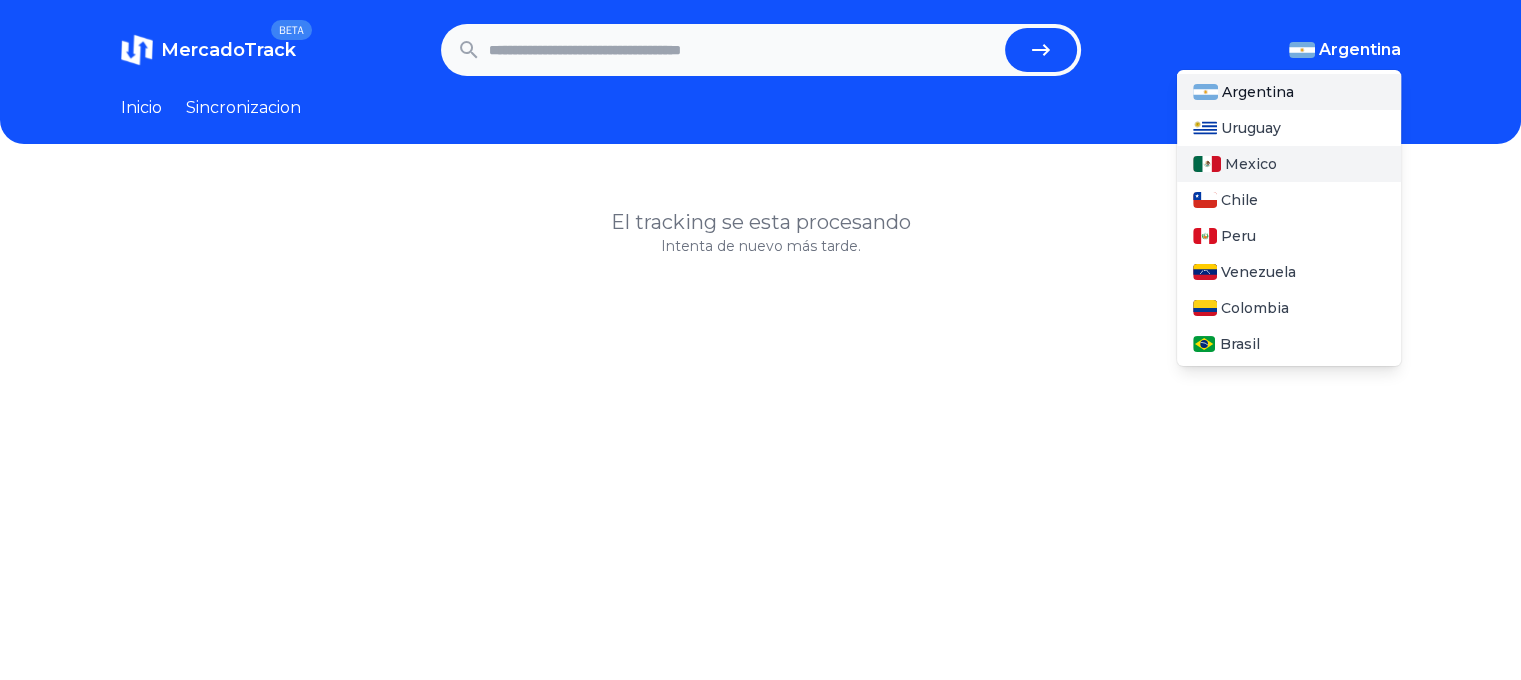 click on "Mexico" at bounding box center (1251, 164) 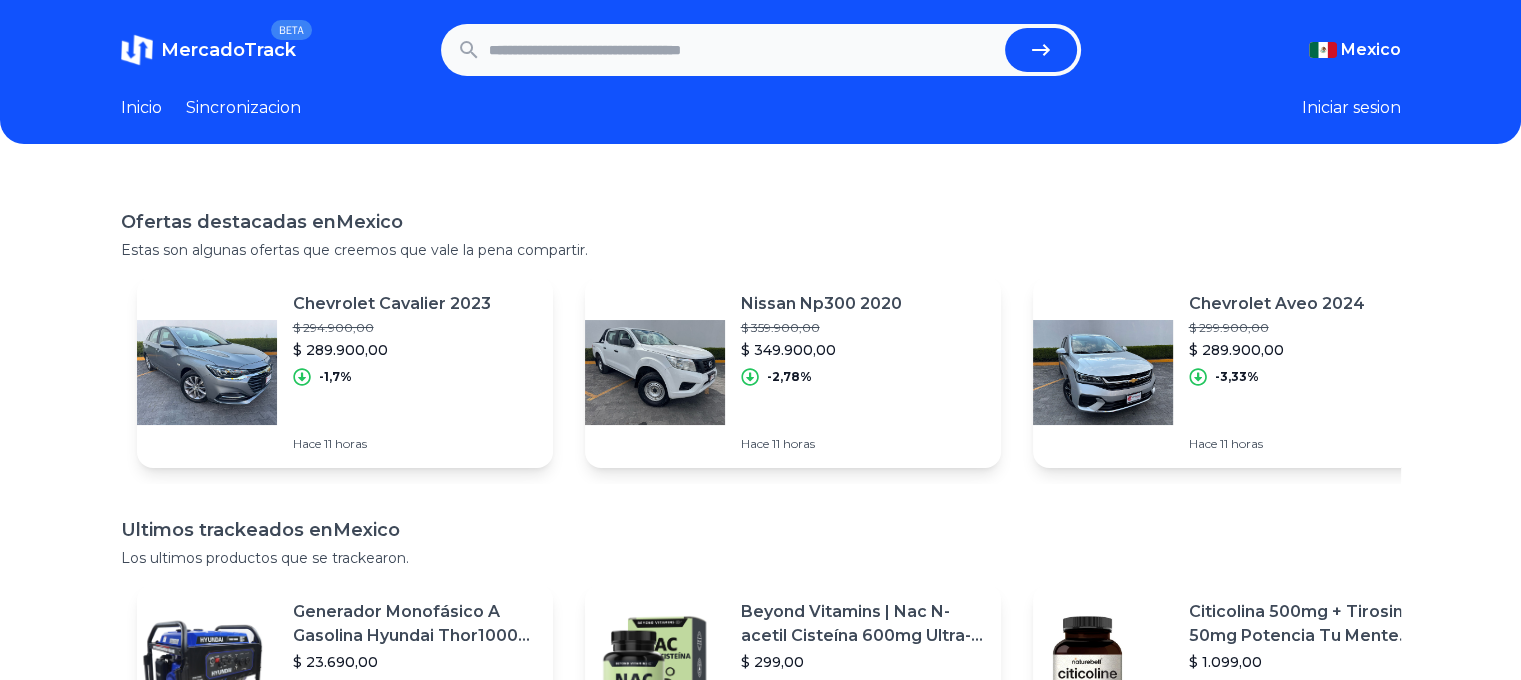 click at bounding box center [743, 50] 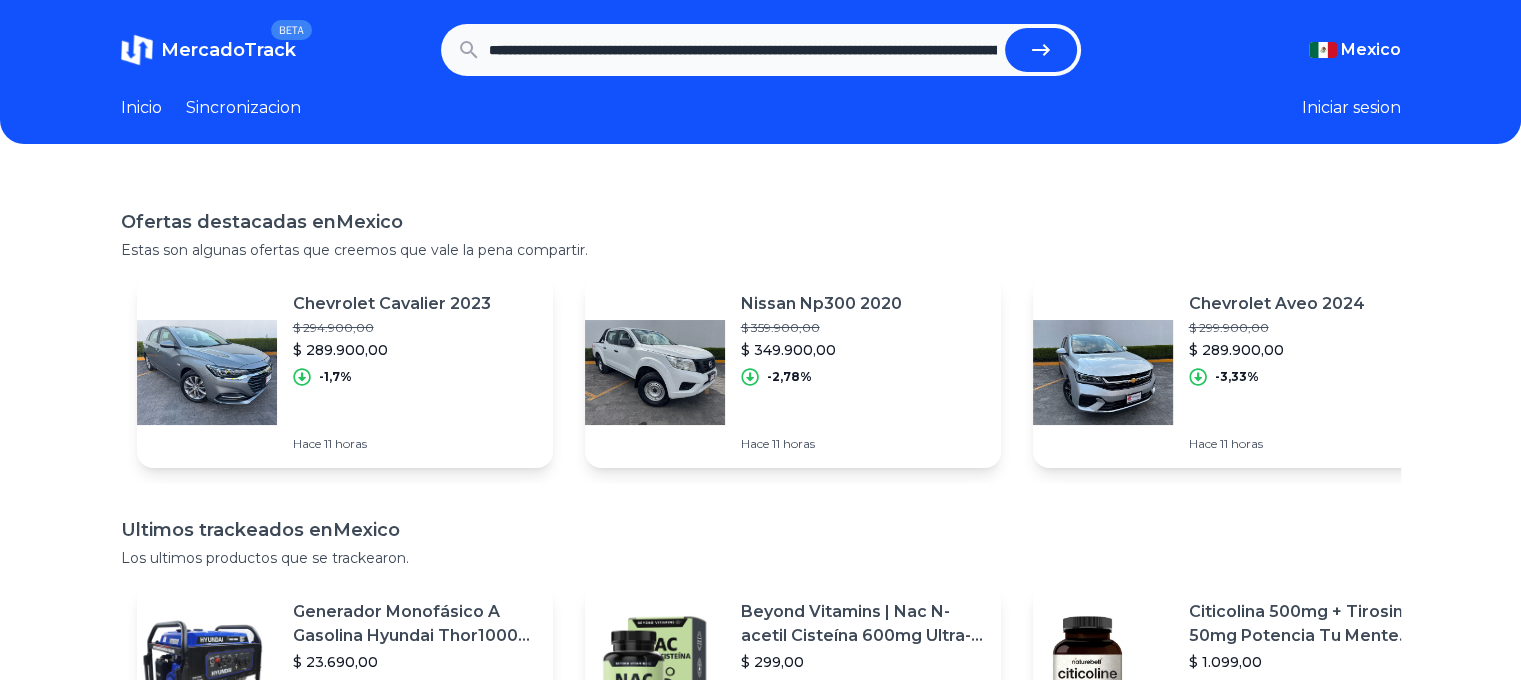 scroll, scrollTop: 0, scrollLeft: 1103, axis: horizontal 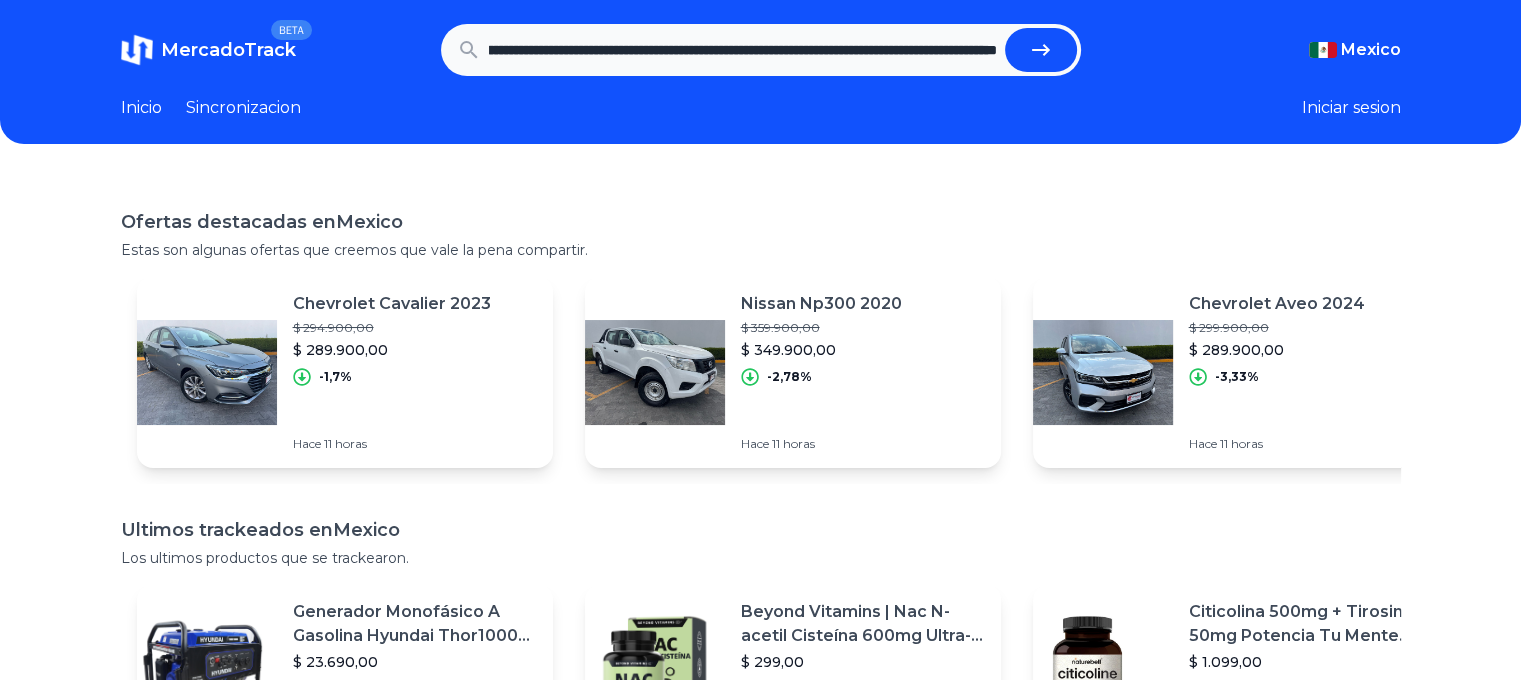 click at bounding box center [1041, 50] 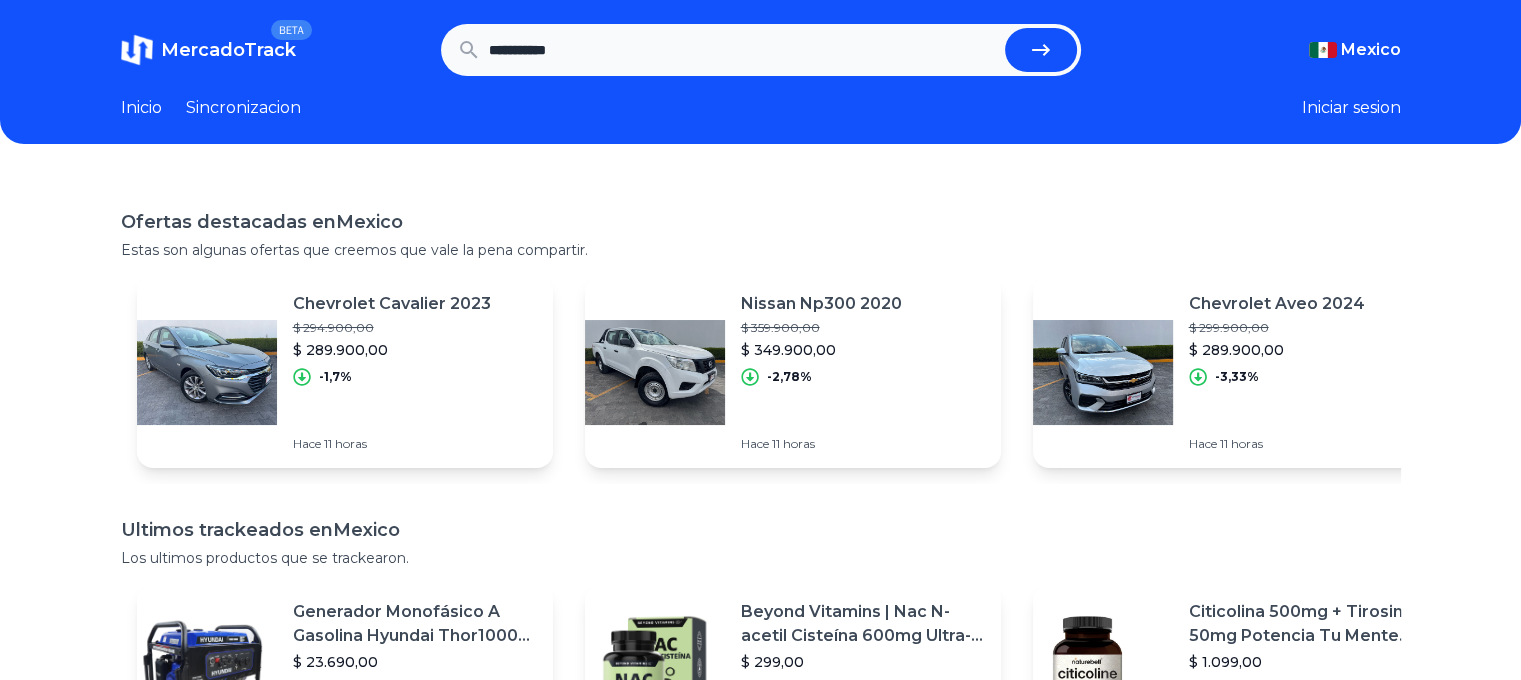 scroll, scrollTop: 0, scrollLeft: 0, axis: both 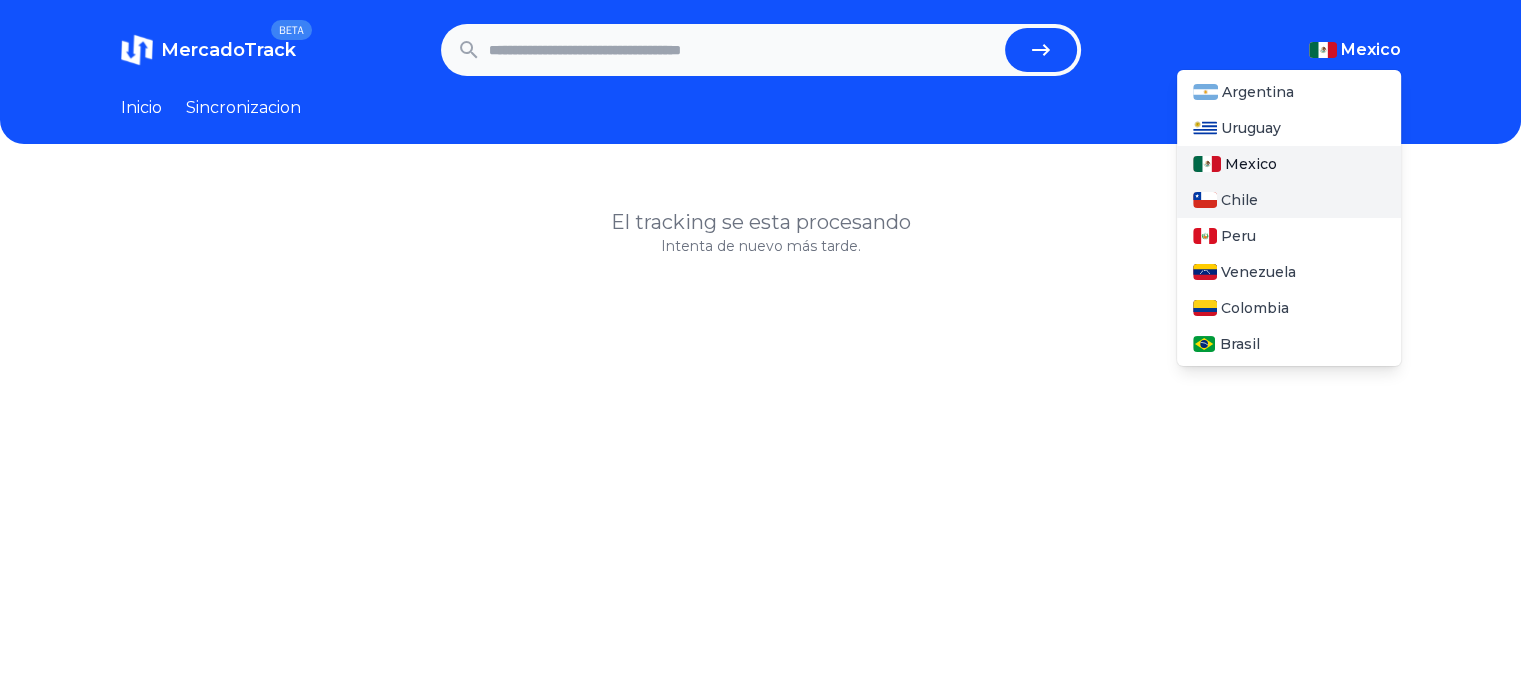 click on "Chile" at bounding box center (1289, 200) 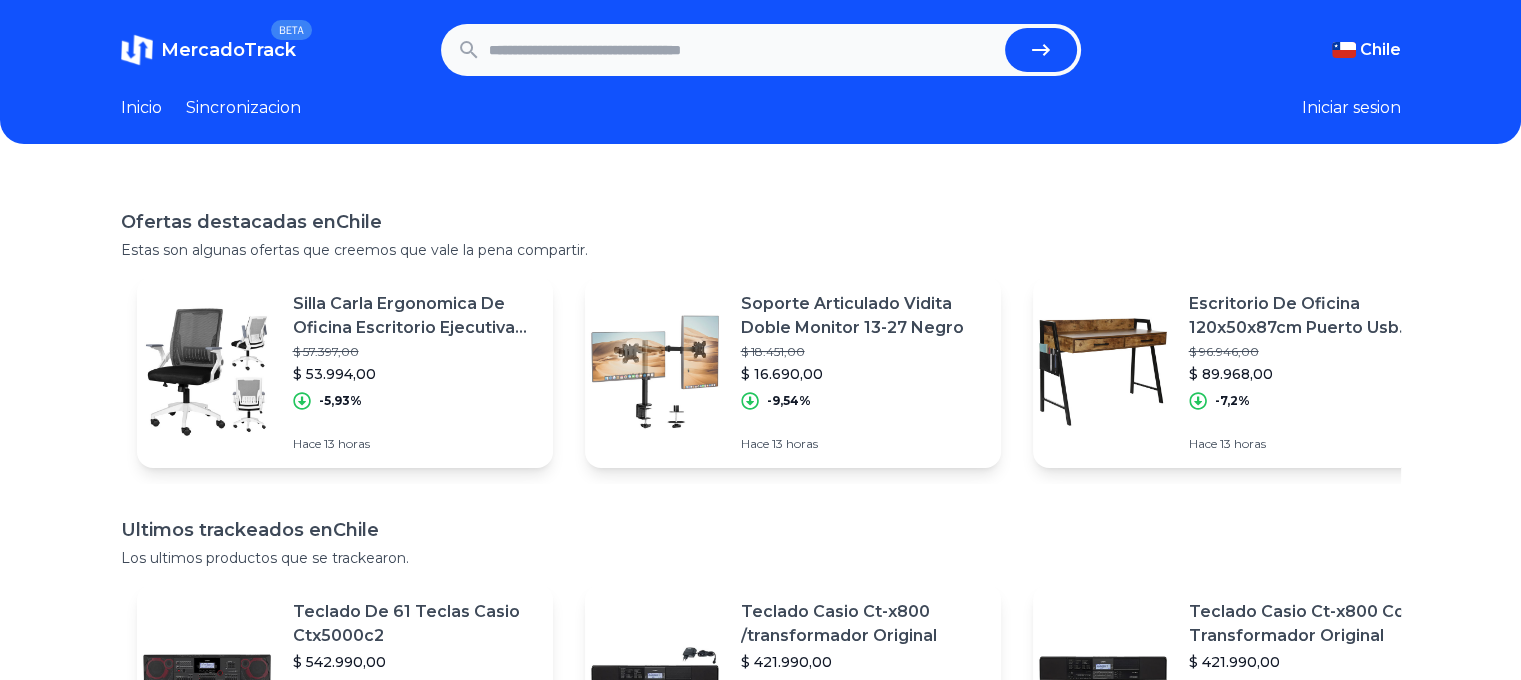 click at bounding box center (743, 50) 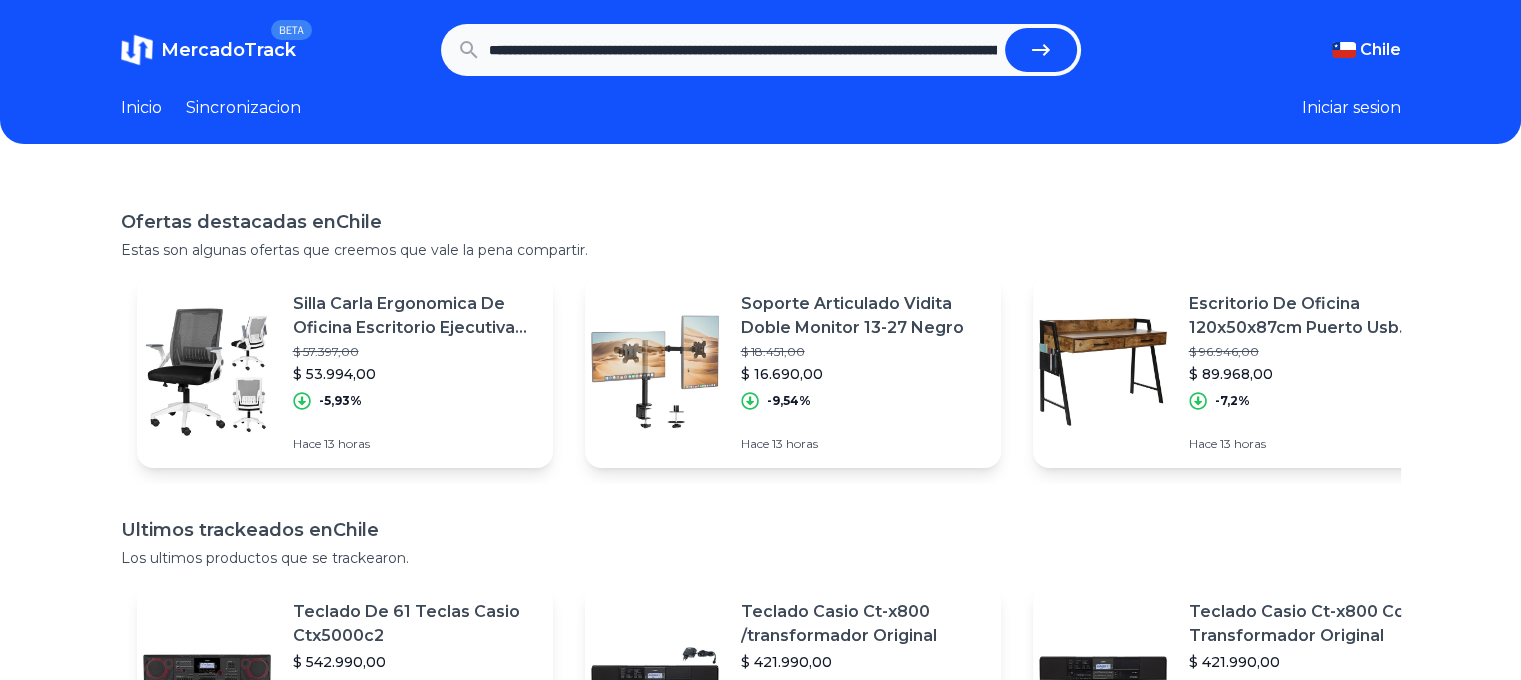 scroll, scrollTop: 0, scrollLeft: 404, axis: horizontal 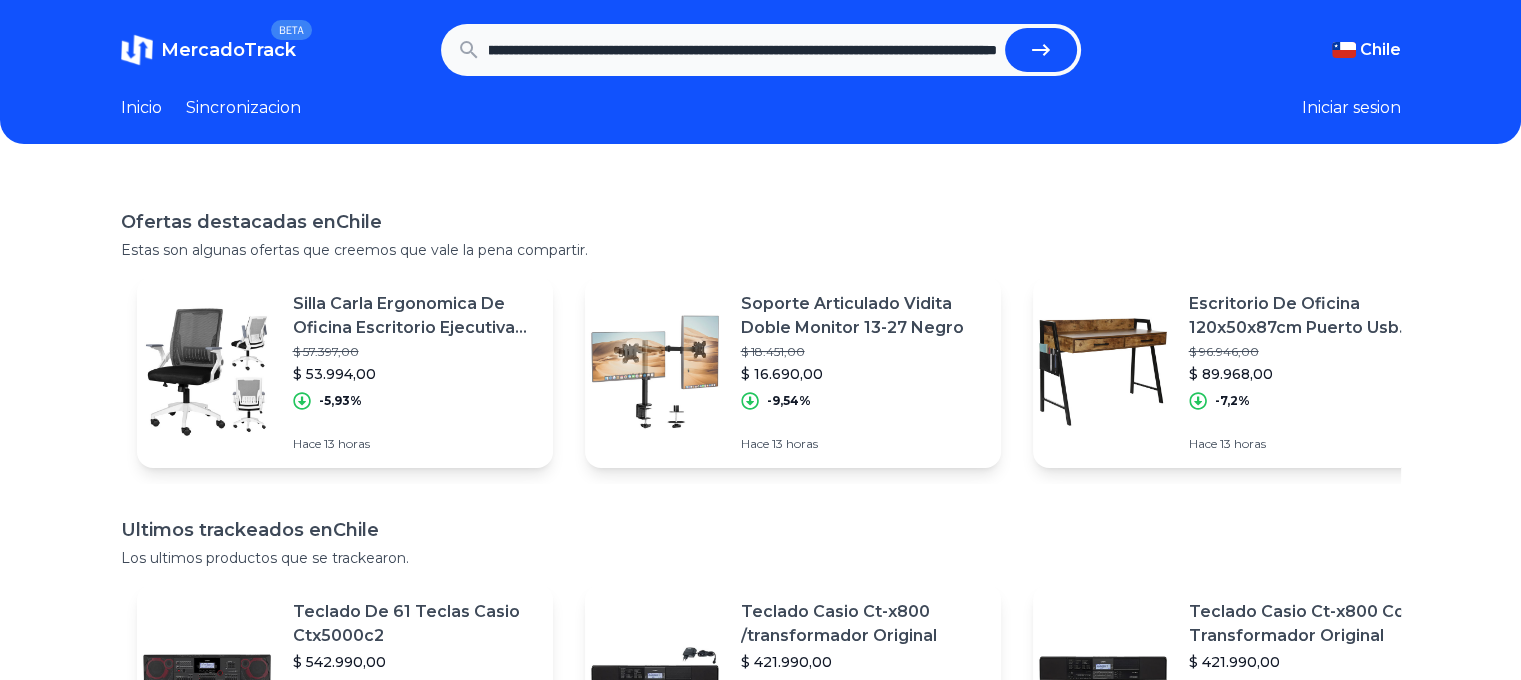 click at bounding box center [1041, 50] 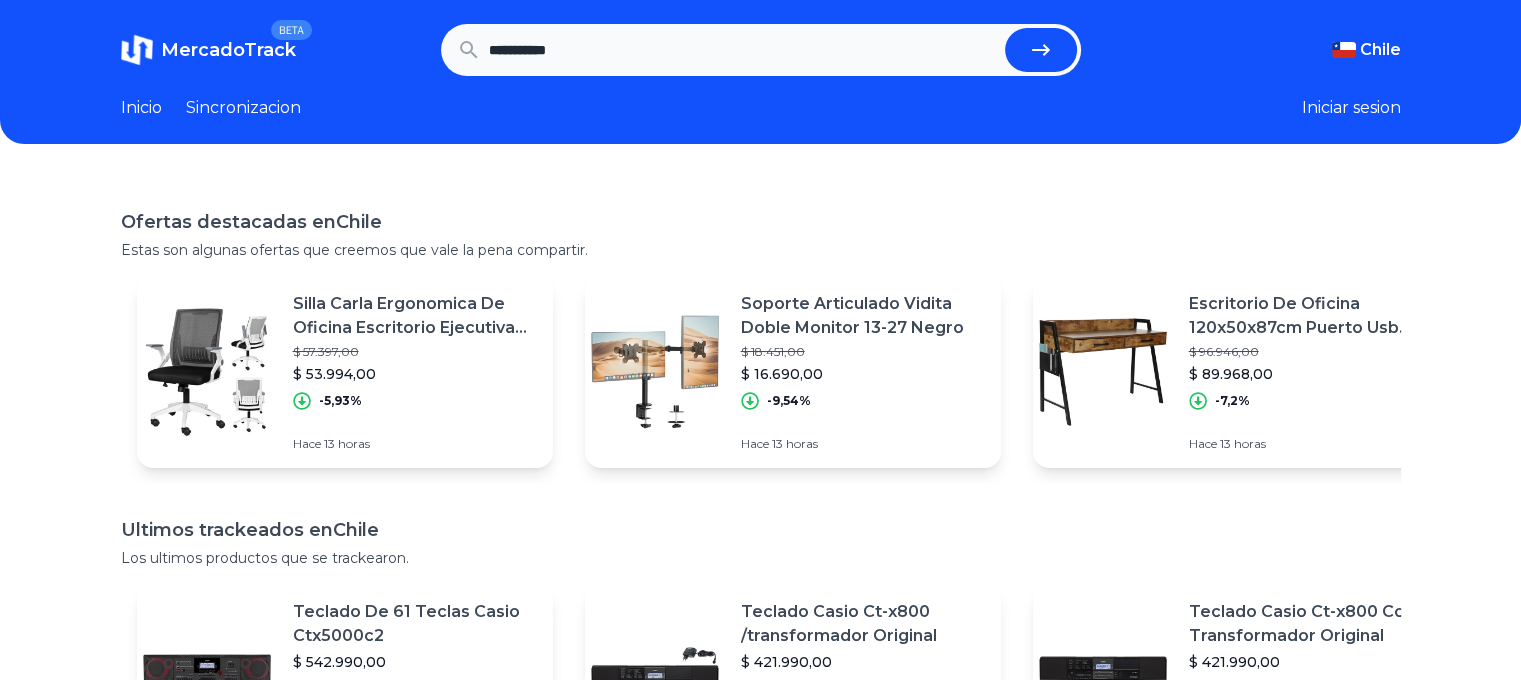 scroll, scrollTop: 0, scrollLeft: 0, axis: both 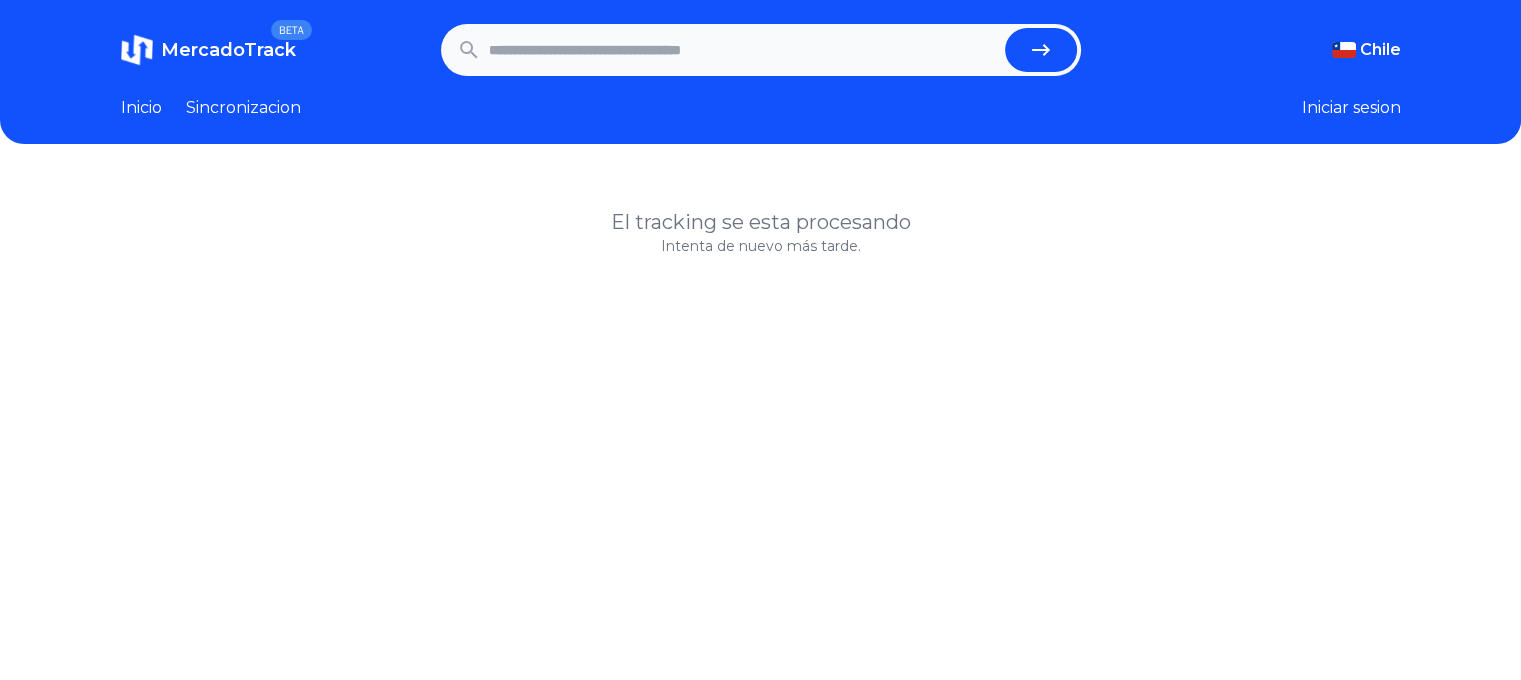 click at bounding box center (743, 50) 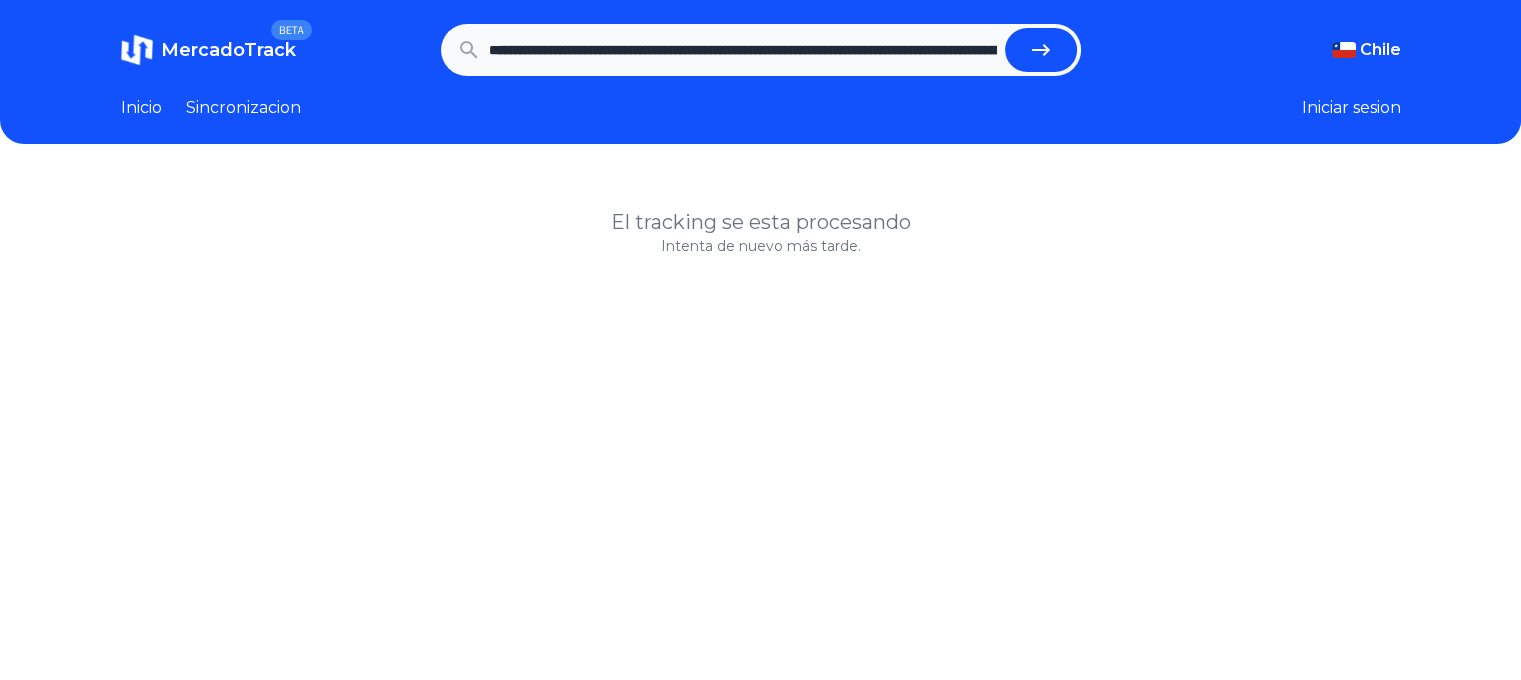 scroll, scrollTop: 0, scrollLeft: 1486, axis: horizontal 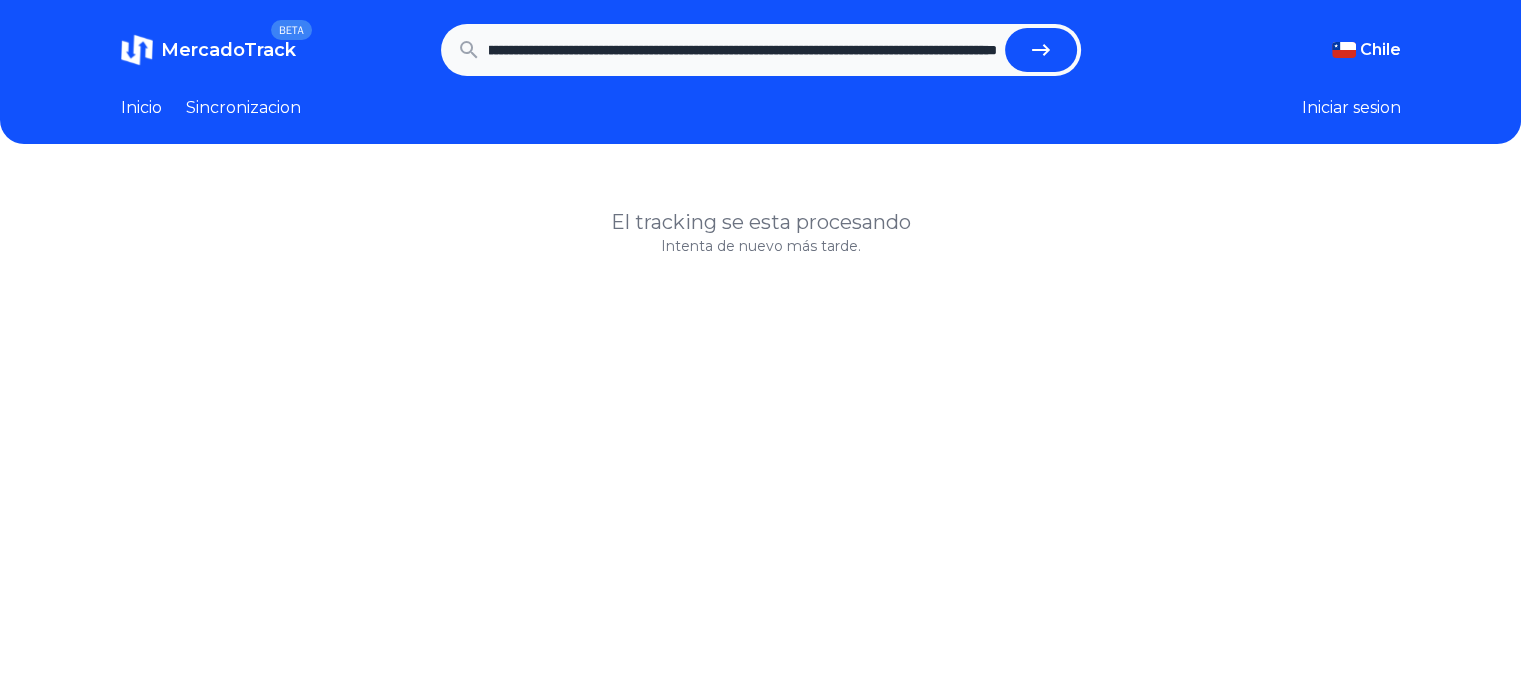 click at bounding box center [1041, 50] 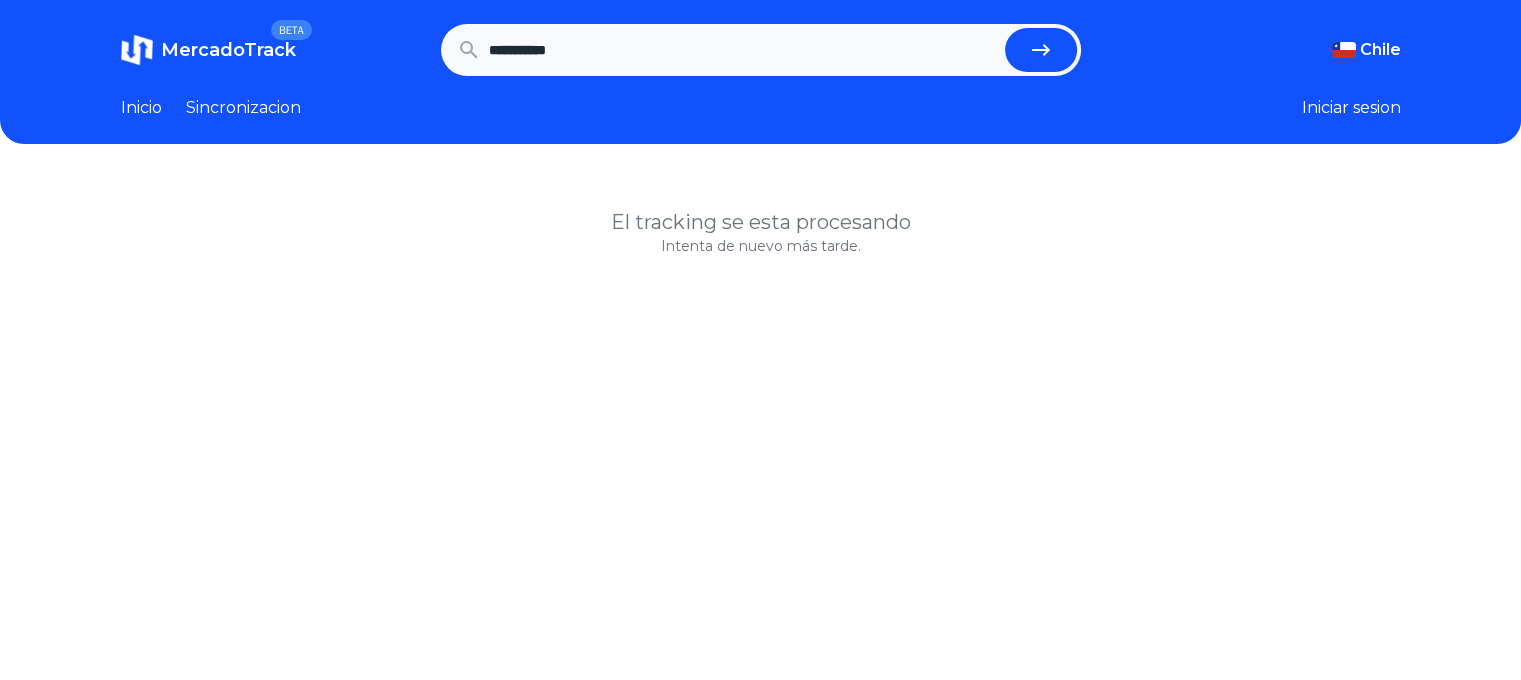 scroll, scrollTop: 0, scrollLeft: 0, axis: both 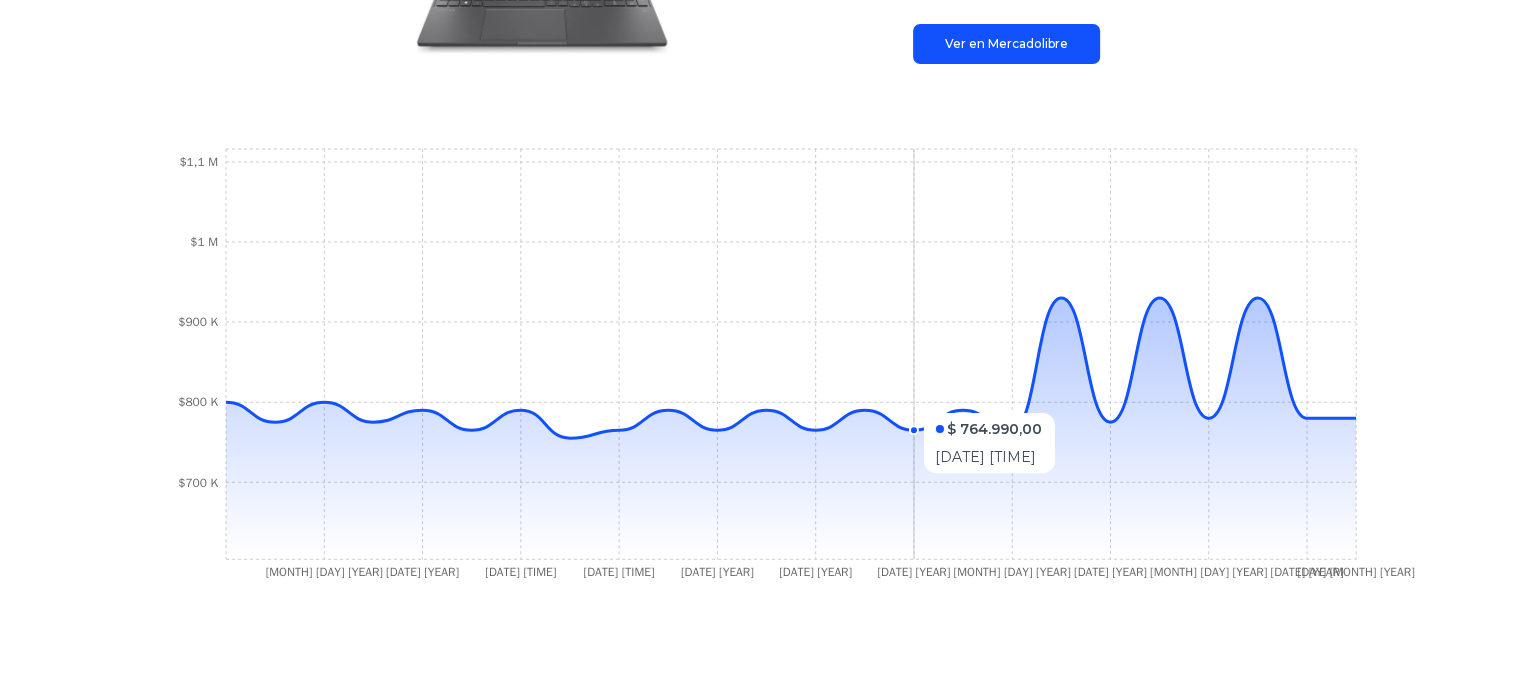 click on "[DATE] [YEAR] [DATE] [YEAR] [DATE] [YEAR] [DATE] [YEAR] [DATE] [YEAR] [DATE] [YEAR] [DATE] [YEAR] [DATE] [YEAR] [DATE] [YEAR] [DATE] [YEAR] [DATE] [YEAR] [DATE] [YEAR] [PRICE] [PRICE] [PRICE] [PRICE] [PRICE]" 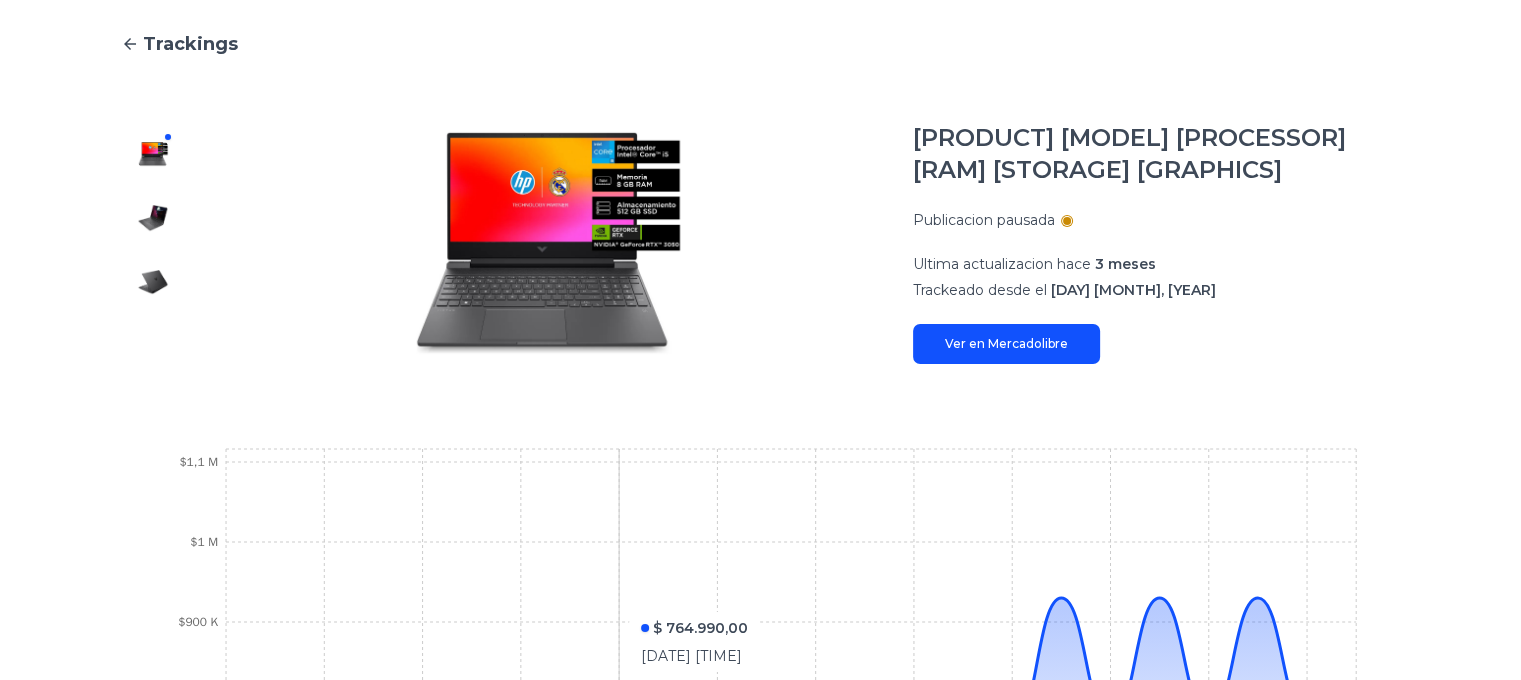 scroll, scrollTop: 0, scrollLeft: 0, axis: both 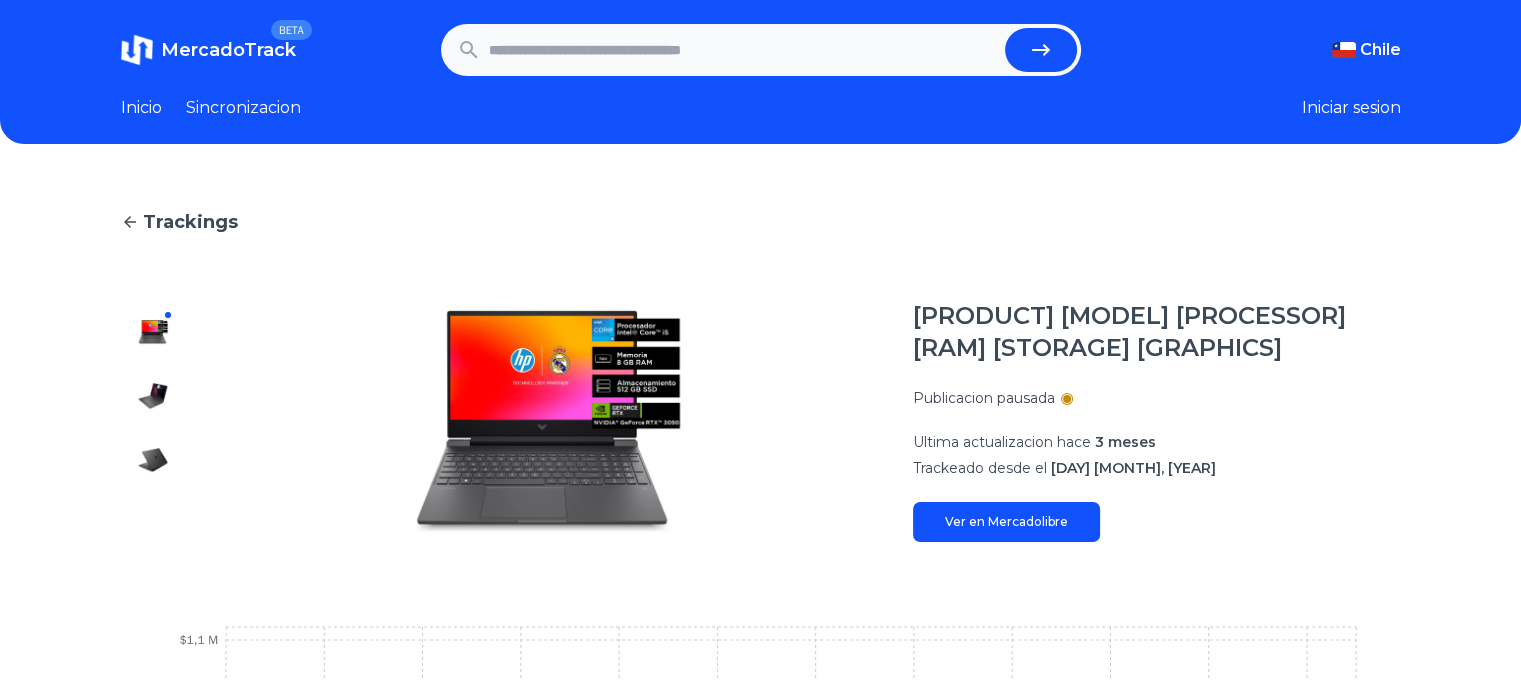 click 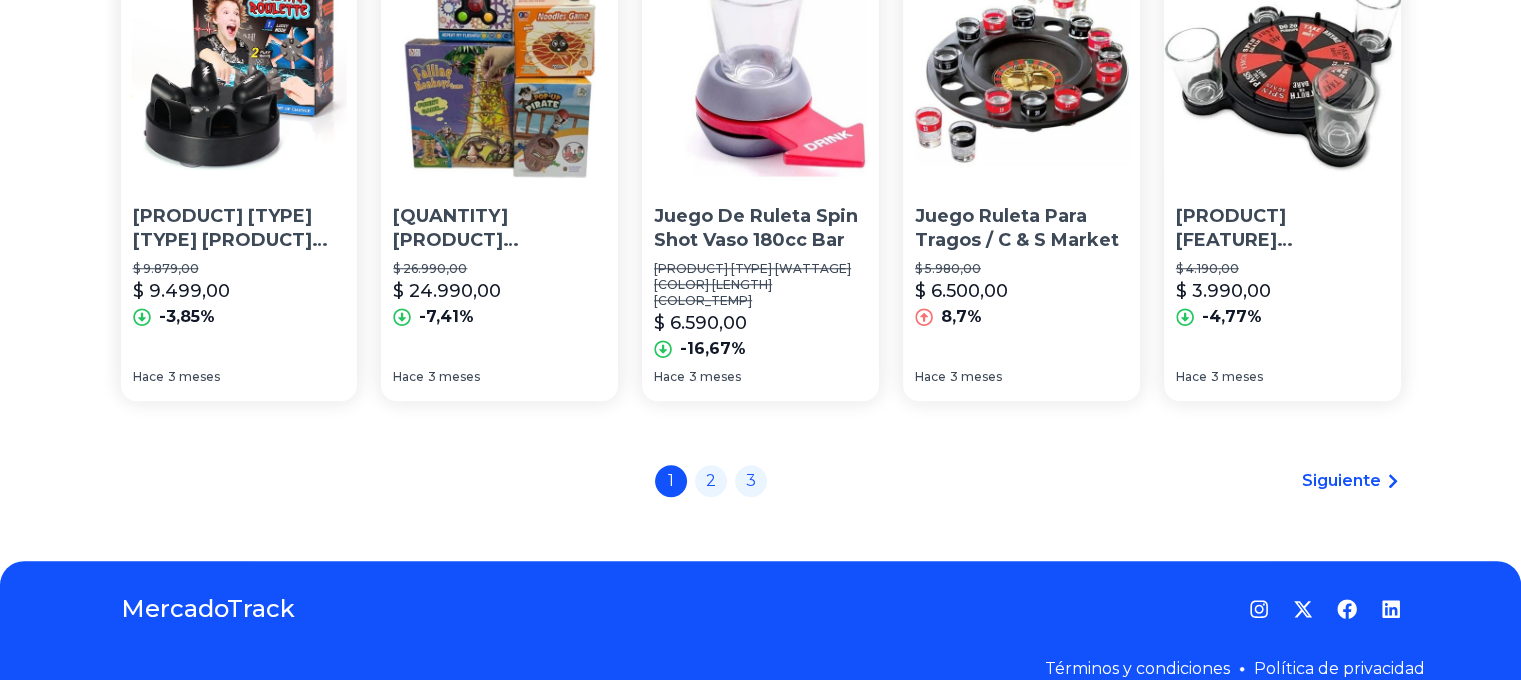 scroll, scrollTop: 1585, scrollLeft: 0, axis: vertical 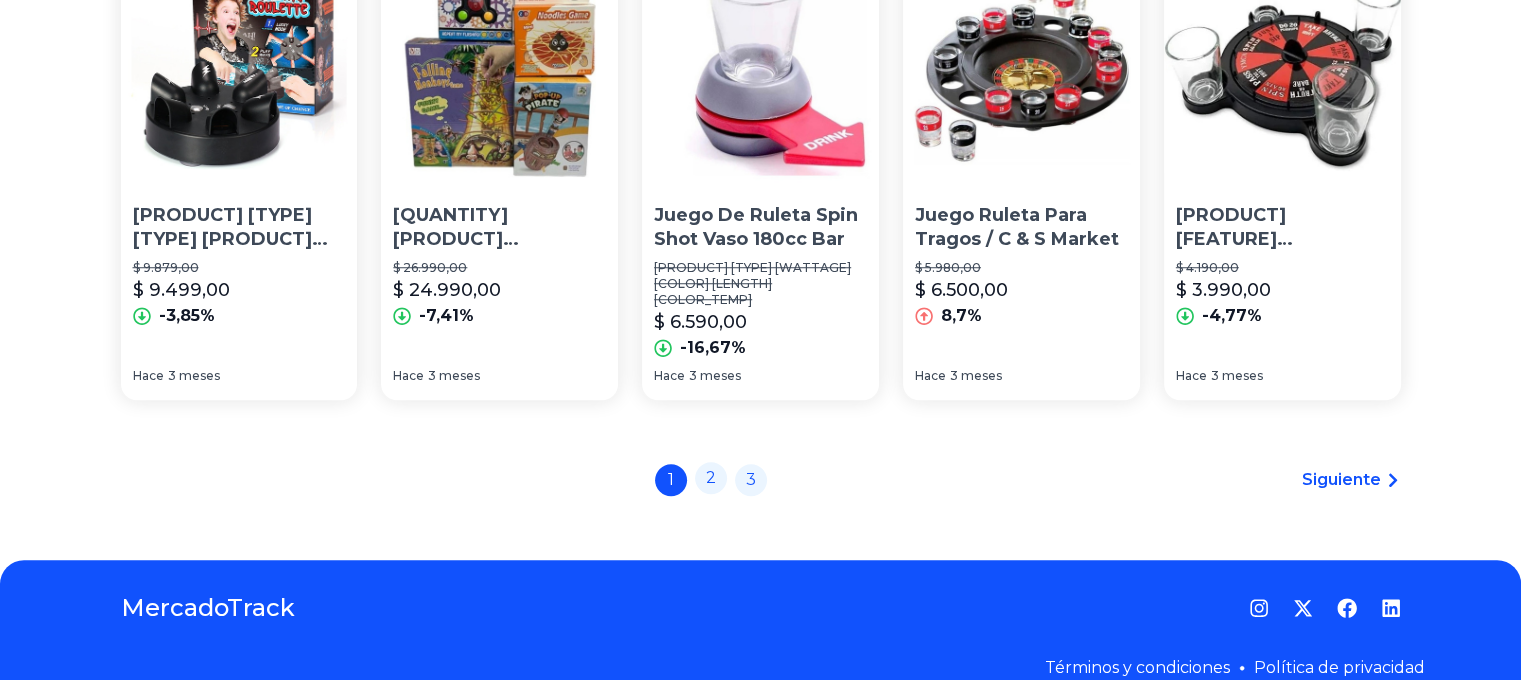 click on "2" at bounding box center (711, 478) 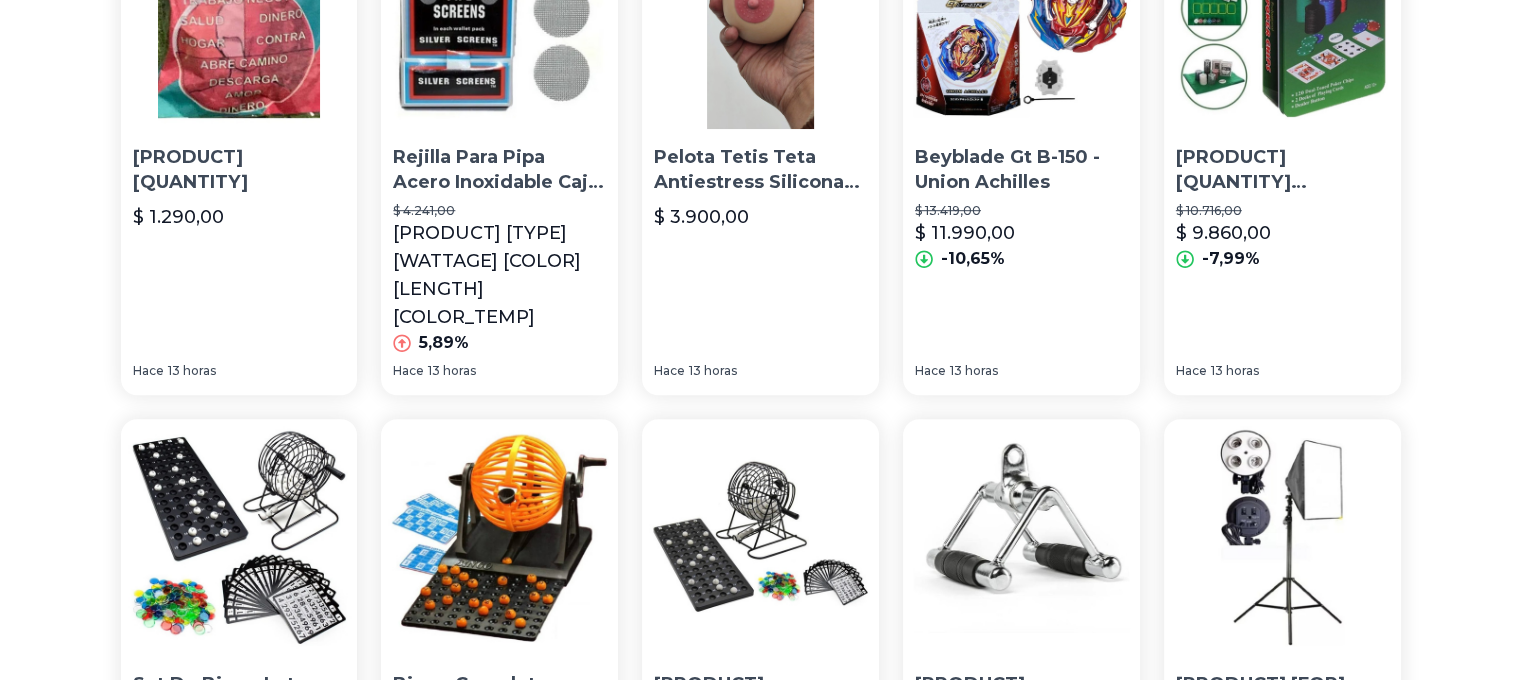 scroll, scrollTop: 1585, scrollLeft: 0, axis: vertical 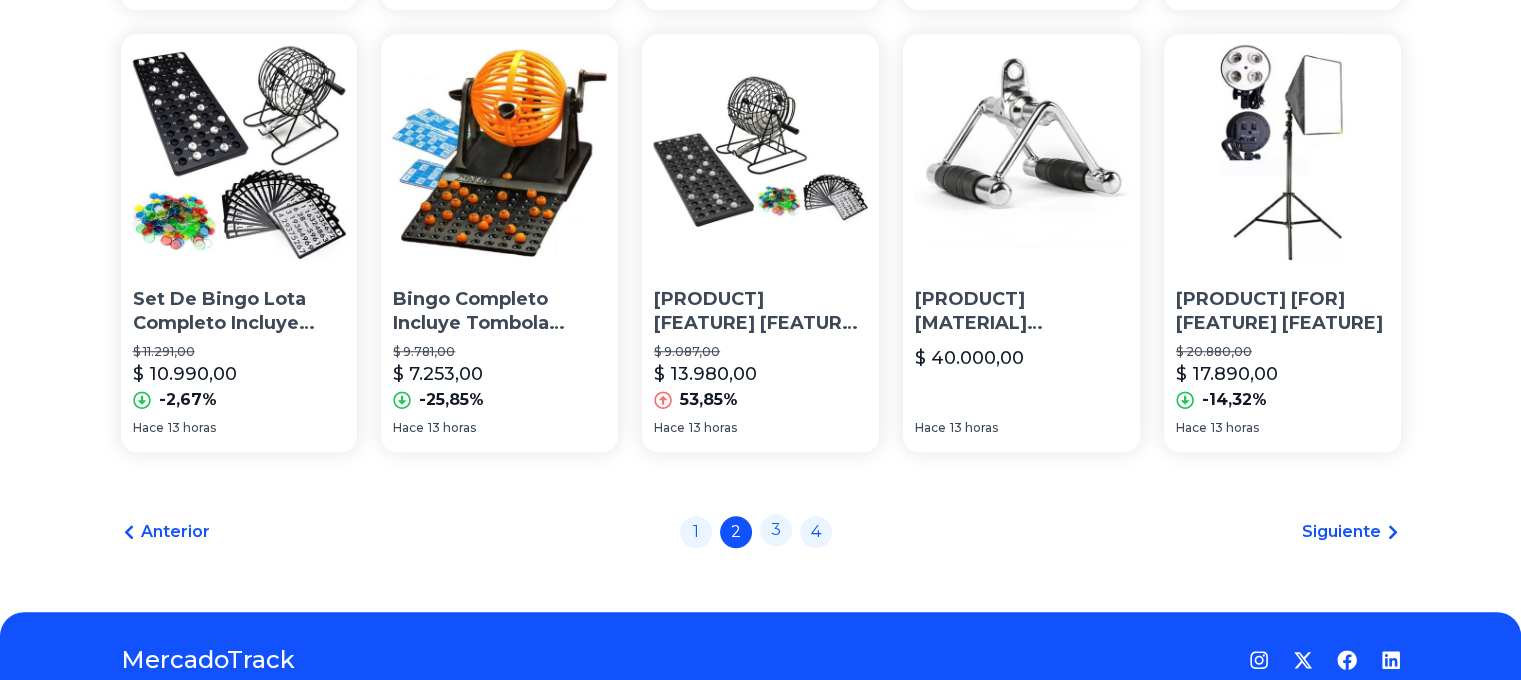 click on "3" at bounding box center (776, 530) 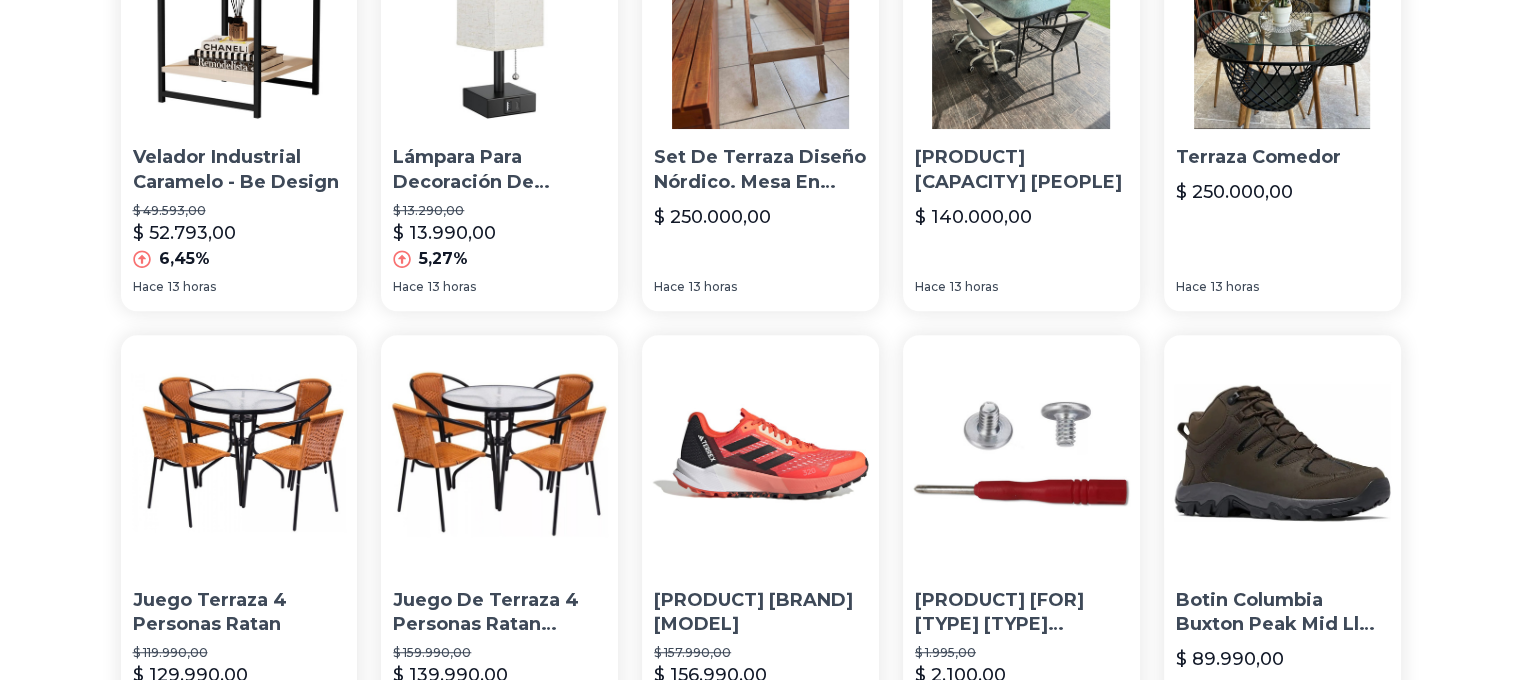 scroll, scrollTop: 1585, scrollLeft: 0, axis: vertical 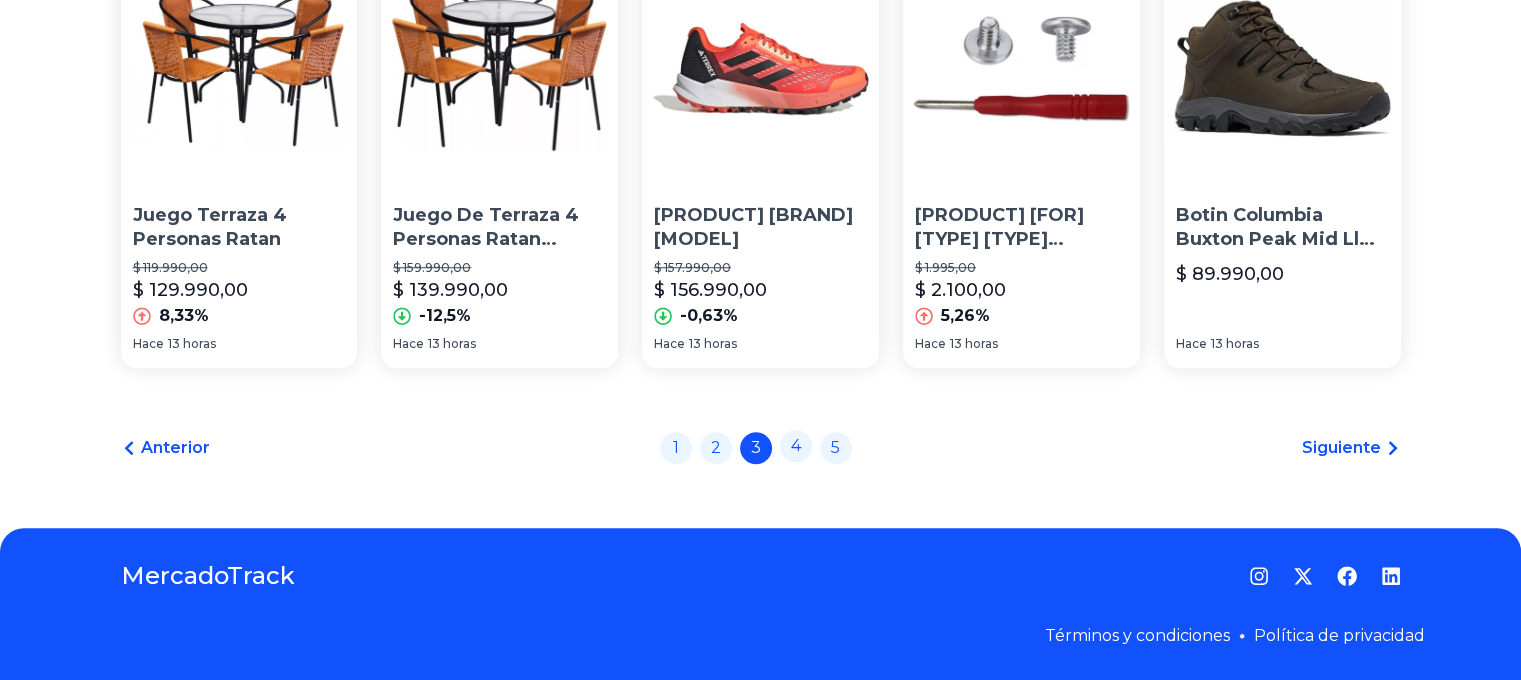 click on "4" at bounding box center [796, 446] 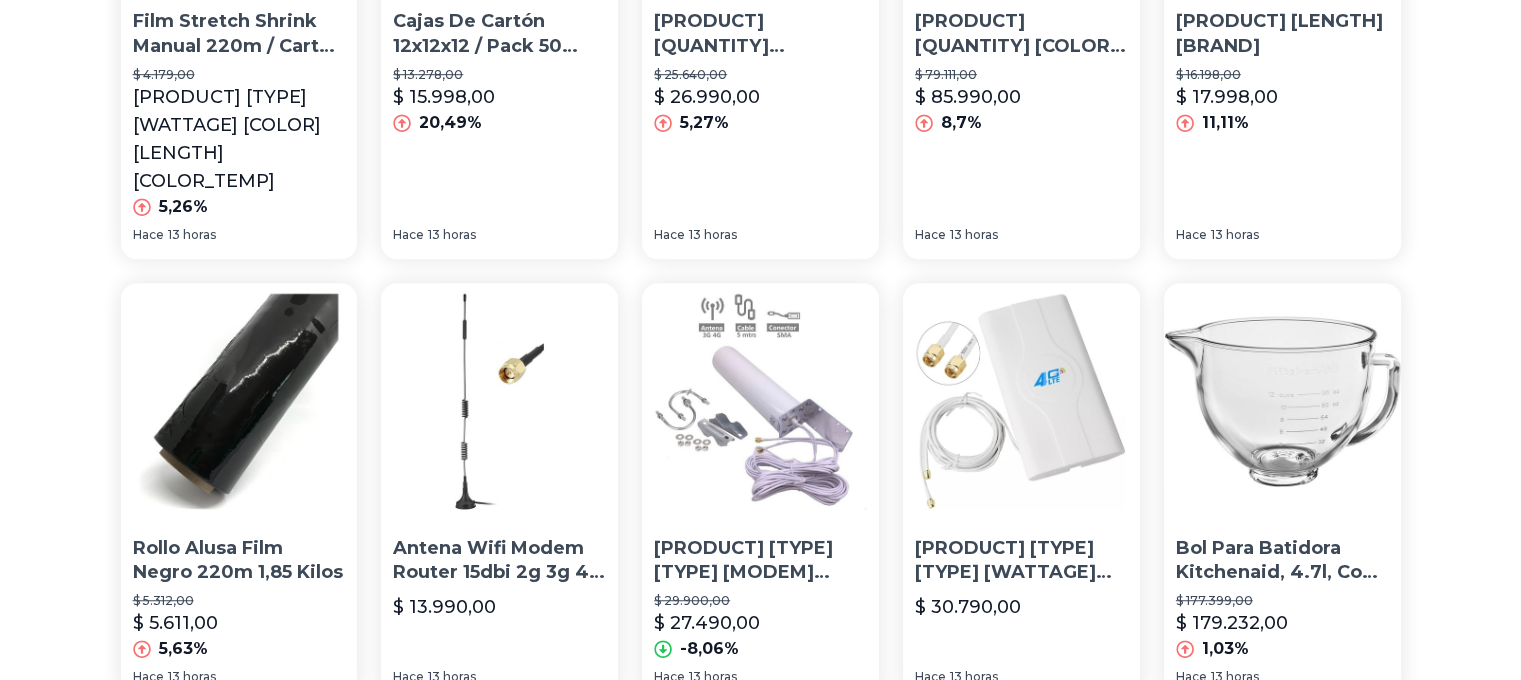 scroll, scrollTop: 1585, scrollLeft: 0, axis: vertical 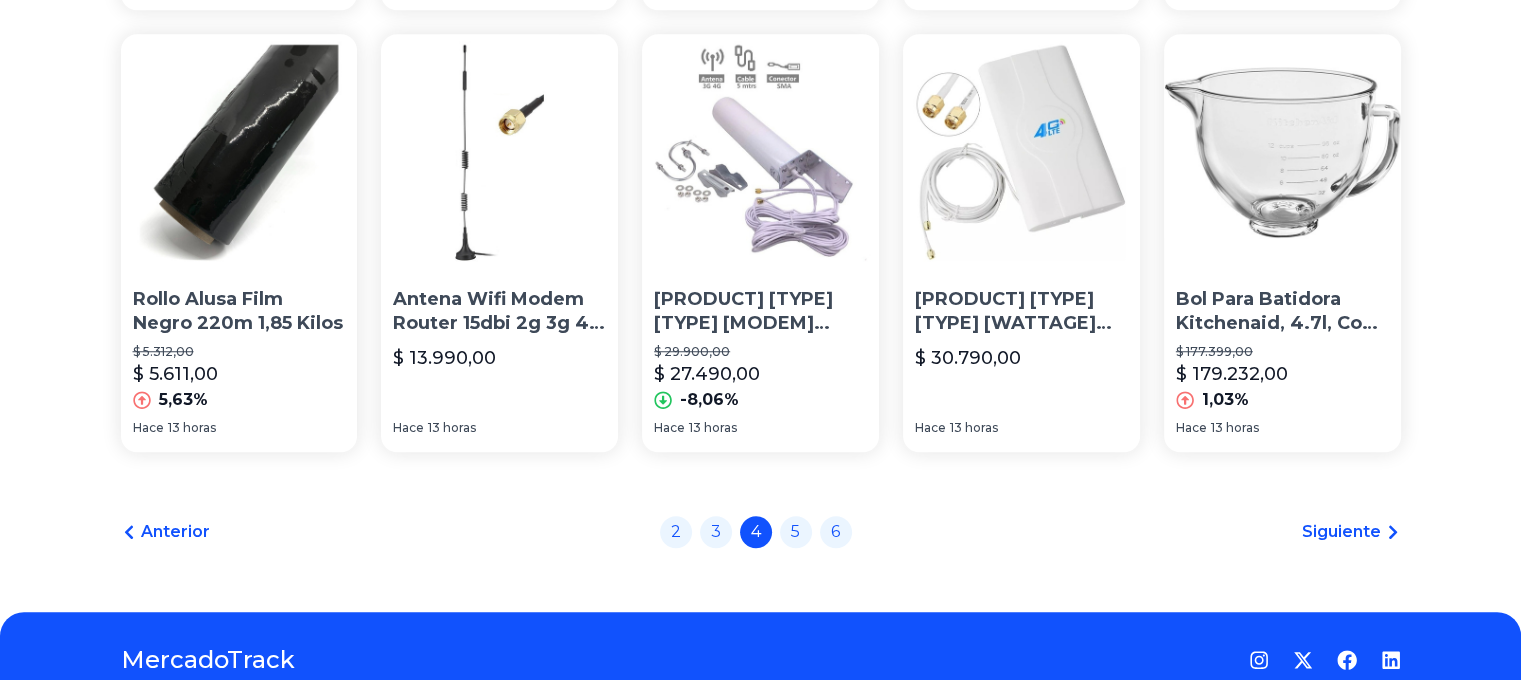 click at bounding box center (760, 152) 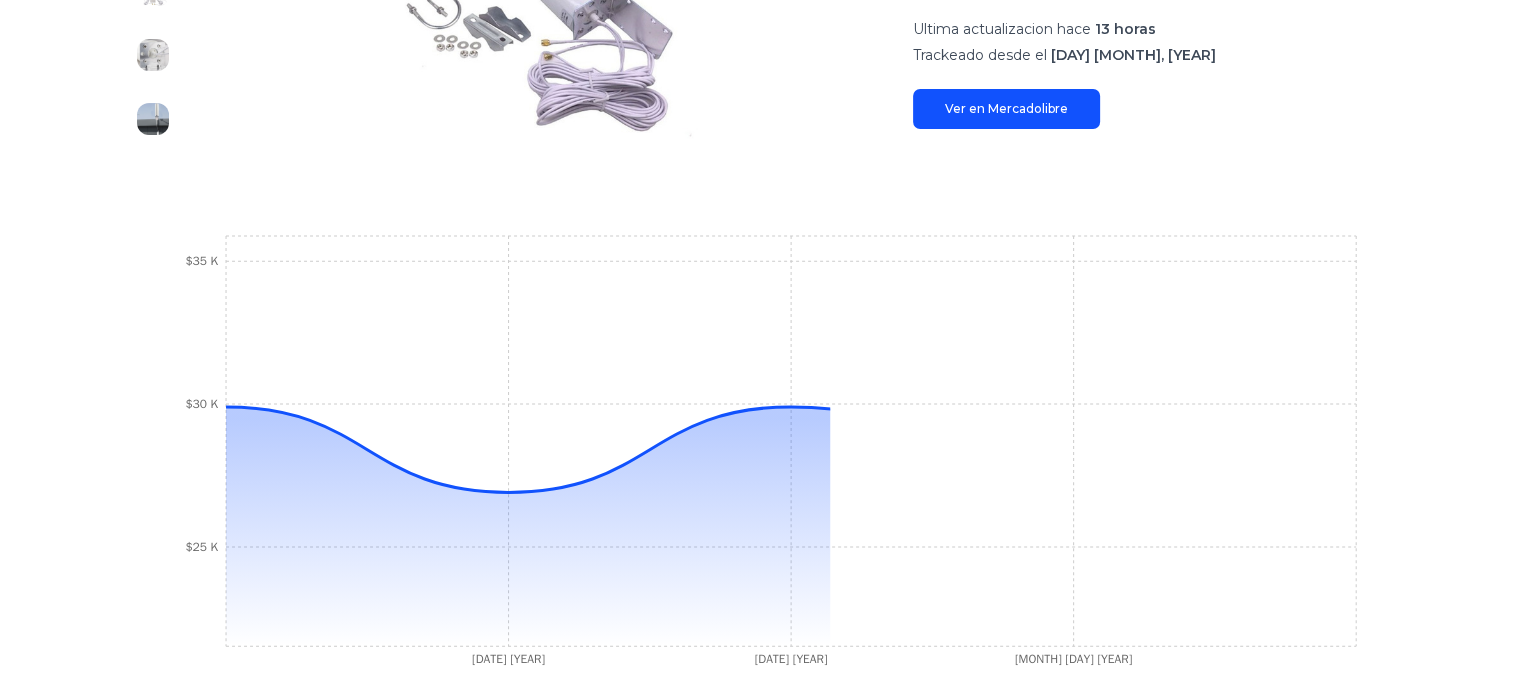 scroll, scrollTop: 600, scrollLeft: 0, axis: vertical 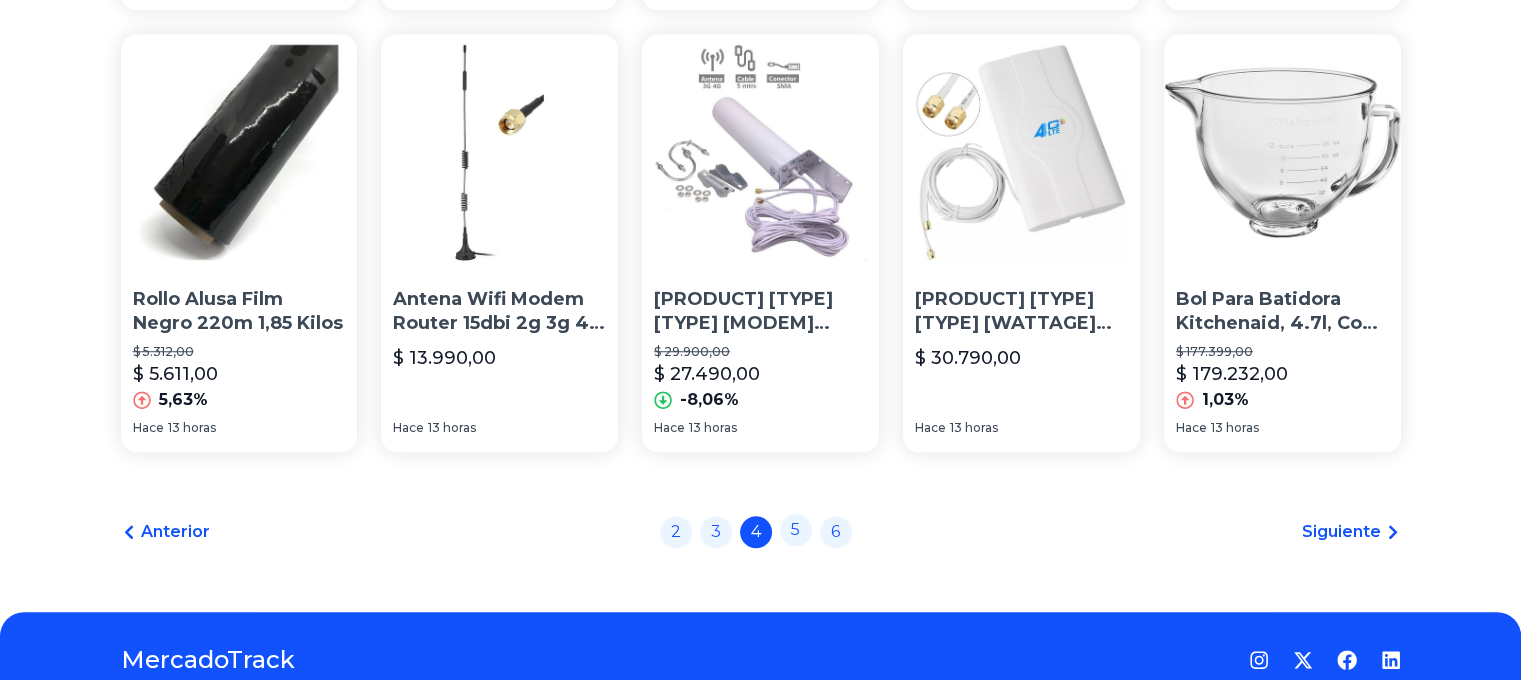 click on "5" at bounding box center [796, 530] 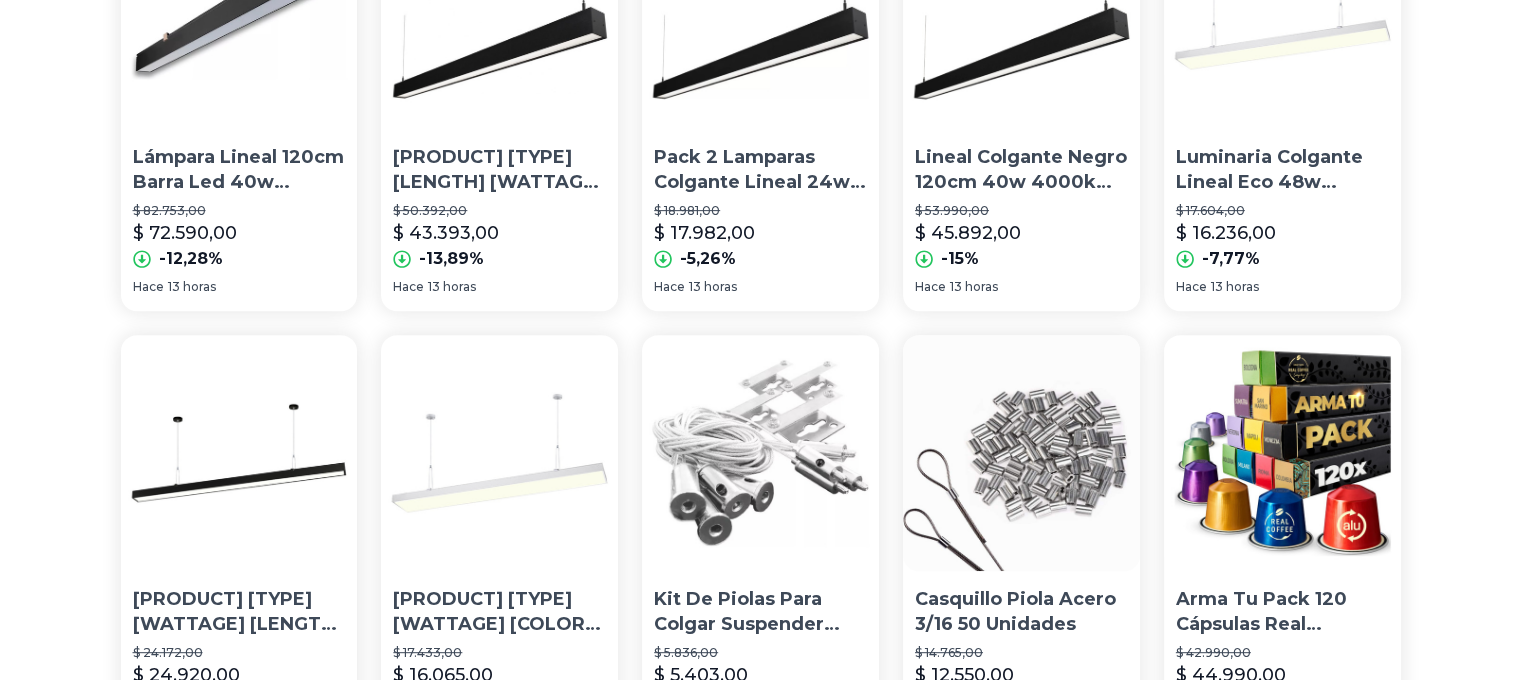 scroll, scrollTop: 900, scrollLeft: 0, axis: vertical 